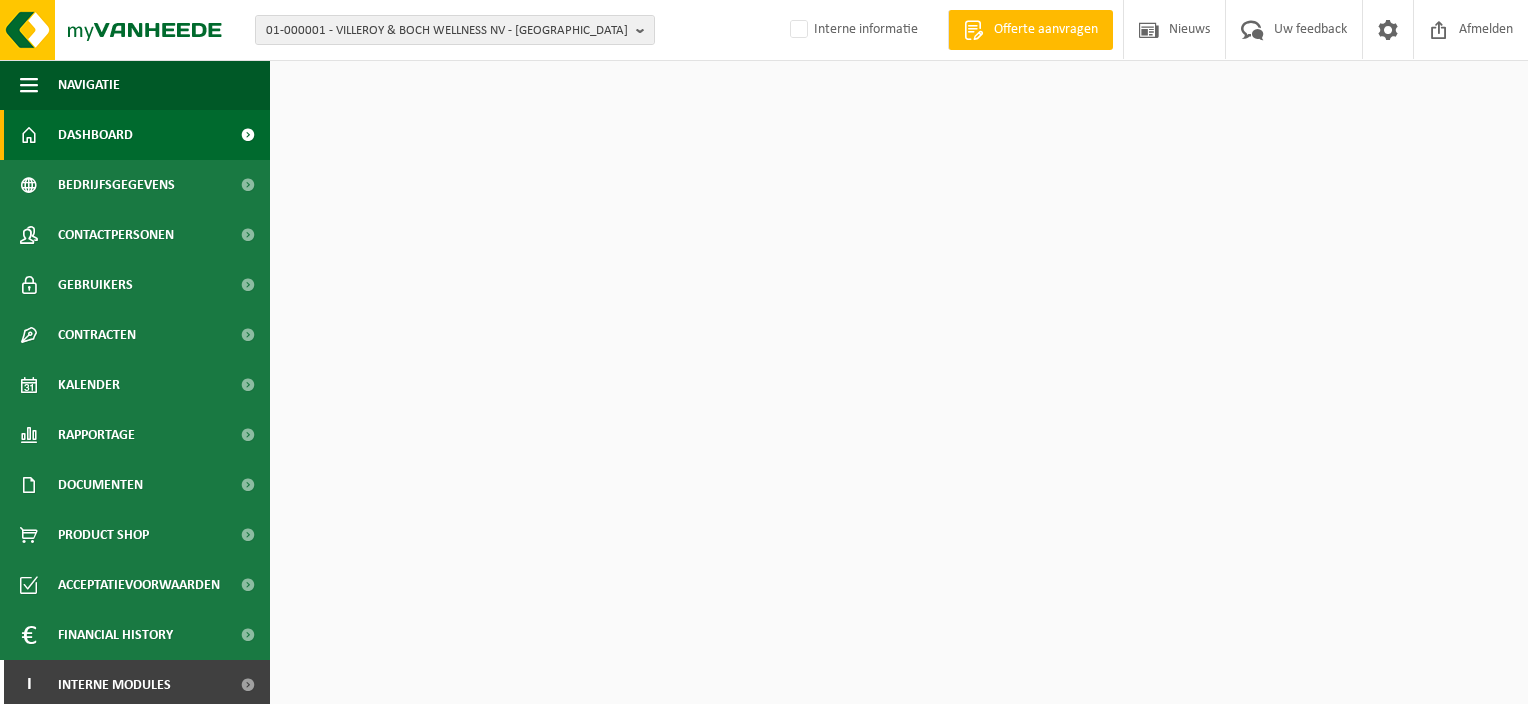 scroll, scrollTop: 0, scrollLeft: 0, axis: both 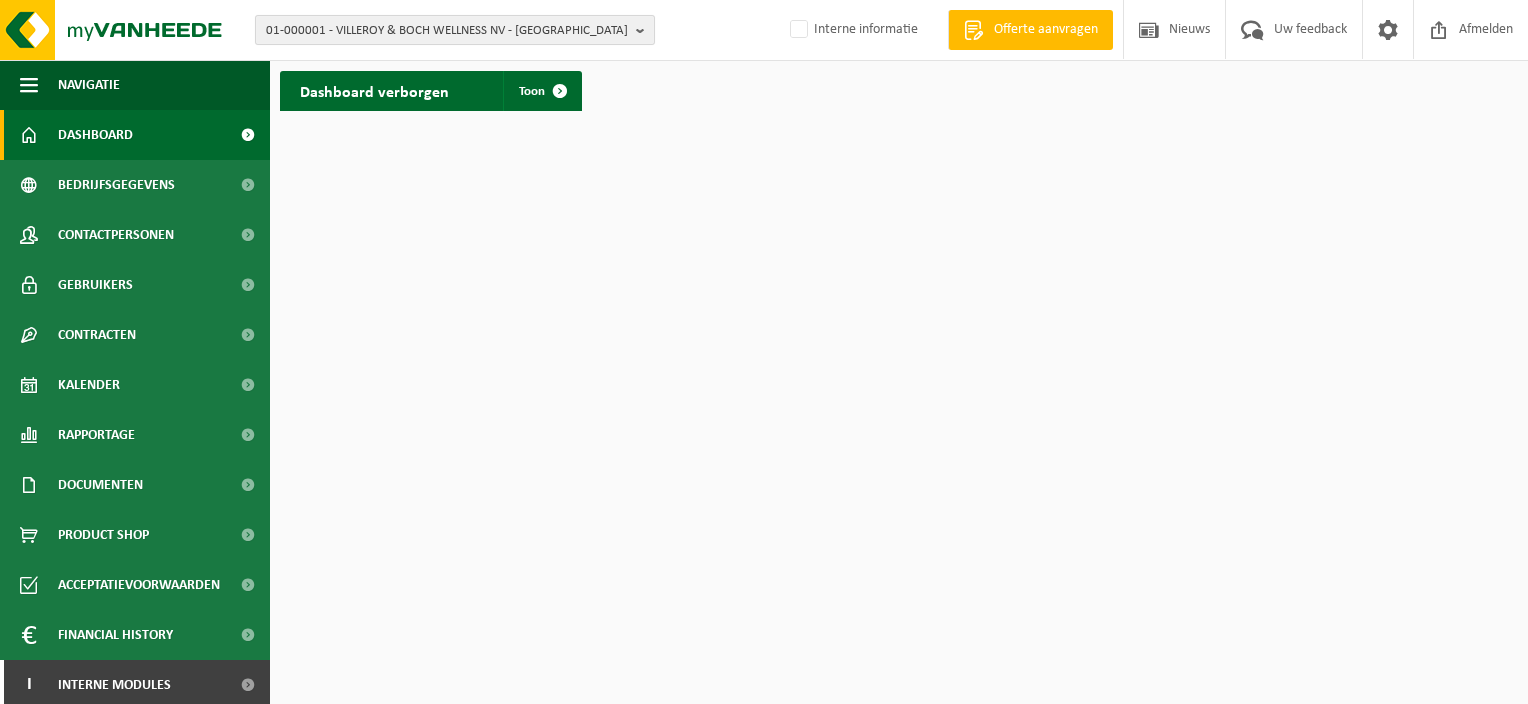 click on "01-000001 - VILLEROY & BOCH WELLNESS NV - [GEOGRAPHIC_DATA]" at bounding box center (455, 30) 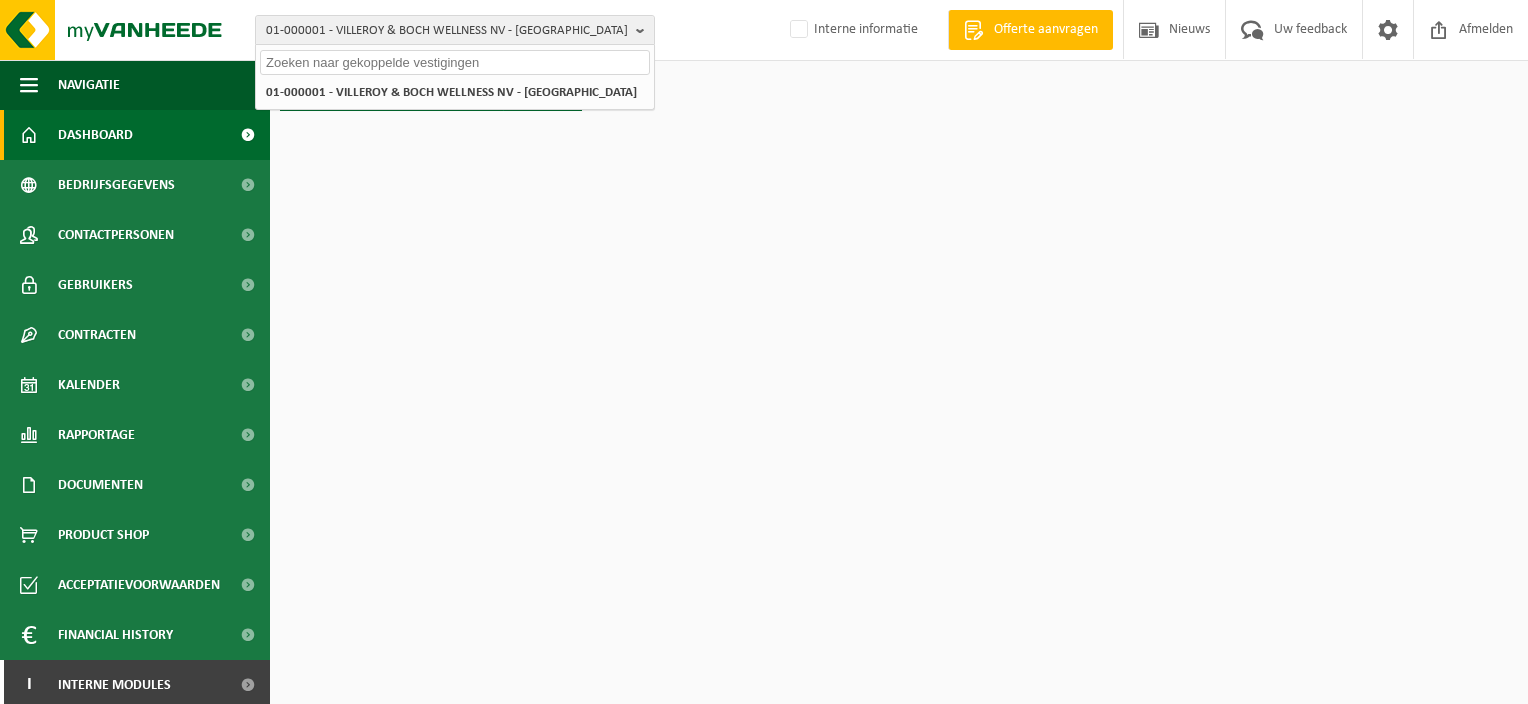 click on "01-000001 - VILLEROY & BOCH WELLNESS NV - ROESELARE                           01-000001 - VILLEROY & BOCH WELLNESS NV - ROESELARE                                         Interne informatie      Welkom  [PERSON_NAME]         Offerte aanvragen         Nieuws         Uw feedback               Afmelden                     Navigatie                 Offerte aanvragen         Nieuws         Uw feedback               Afmelden                 Dashboard               Bedrijfsgegevens               Contactpersonen               Gebruikers               Contracten               Actieve contracten             Historiek contracten                 Kalender               Rapportage               In grafiekvorm             In lijstvorm                 Documenten               Facturen             Documenten                 Product Shop               Acceptatievoorwaarden               Financial History               In grafiekvorm             In lijstvorm               I   Interne modules" at bounding box center [764, 352] 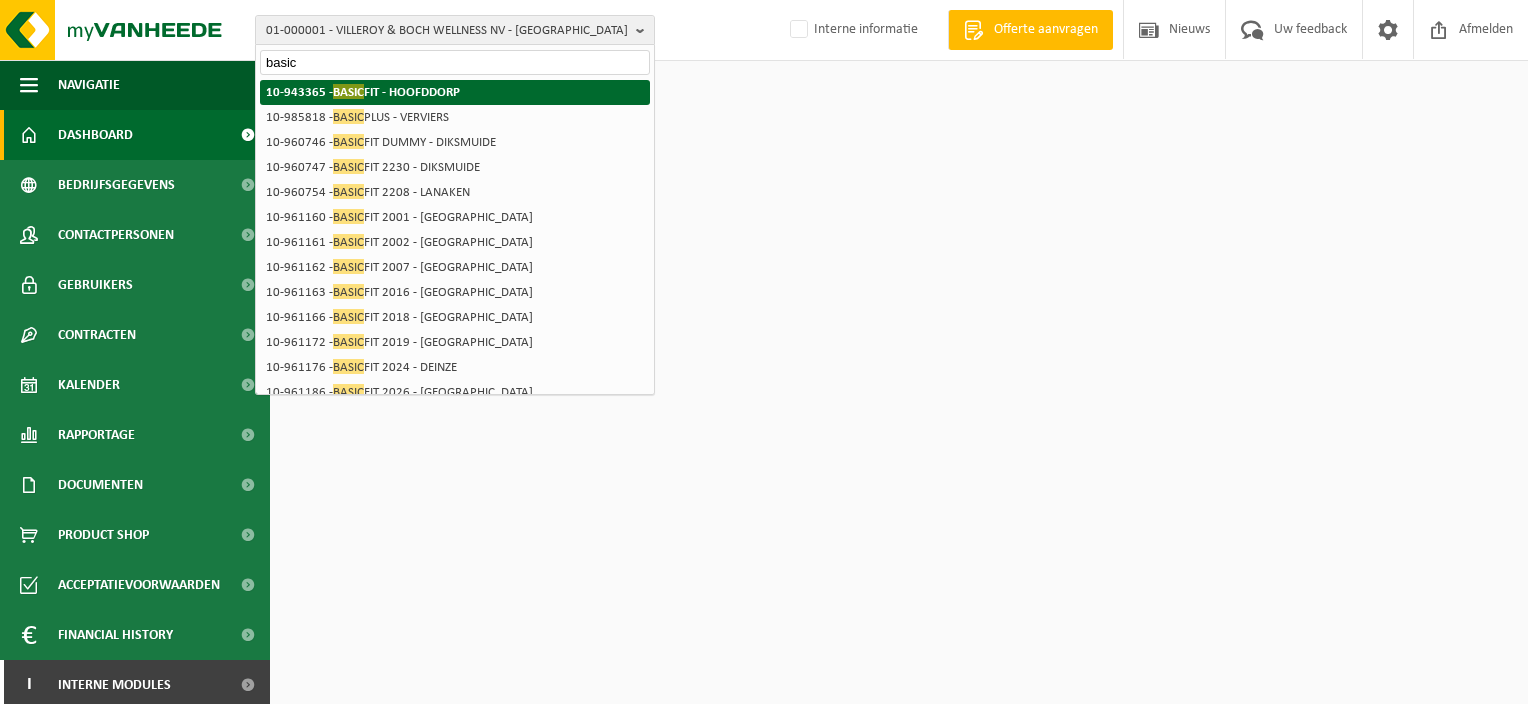 type on "basic" 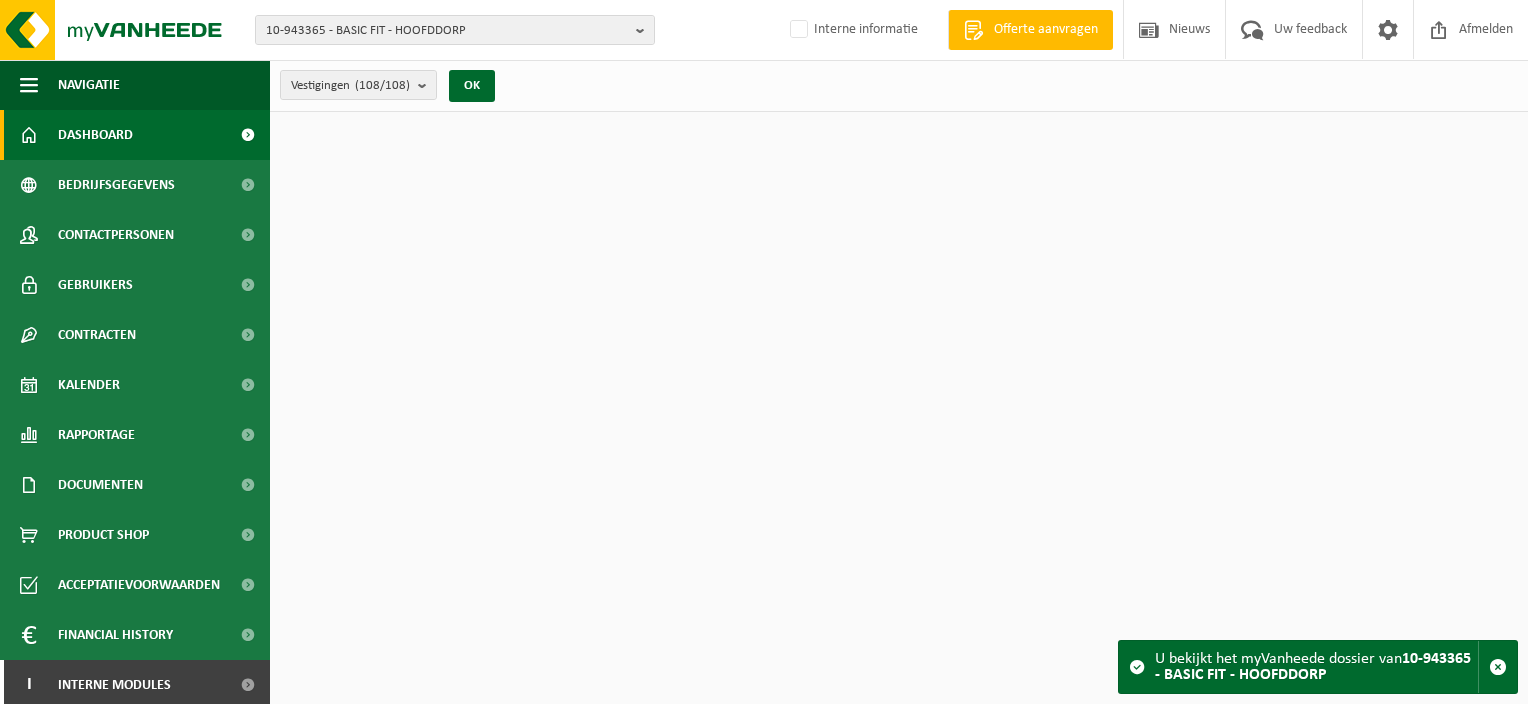 scroll, scrollTop: 0, scrollLeft: 0, axis: both 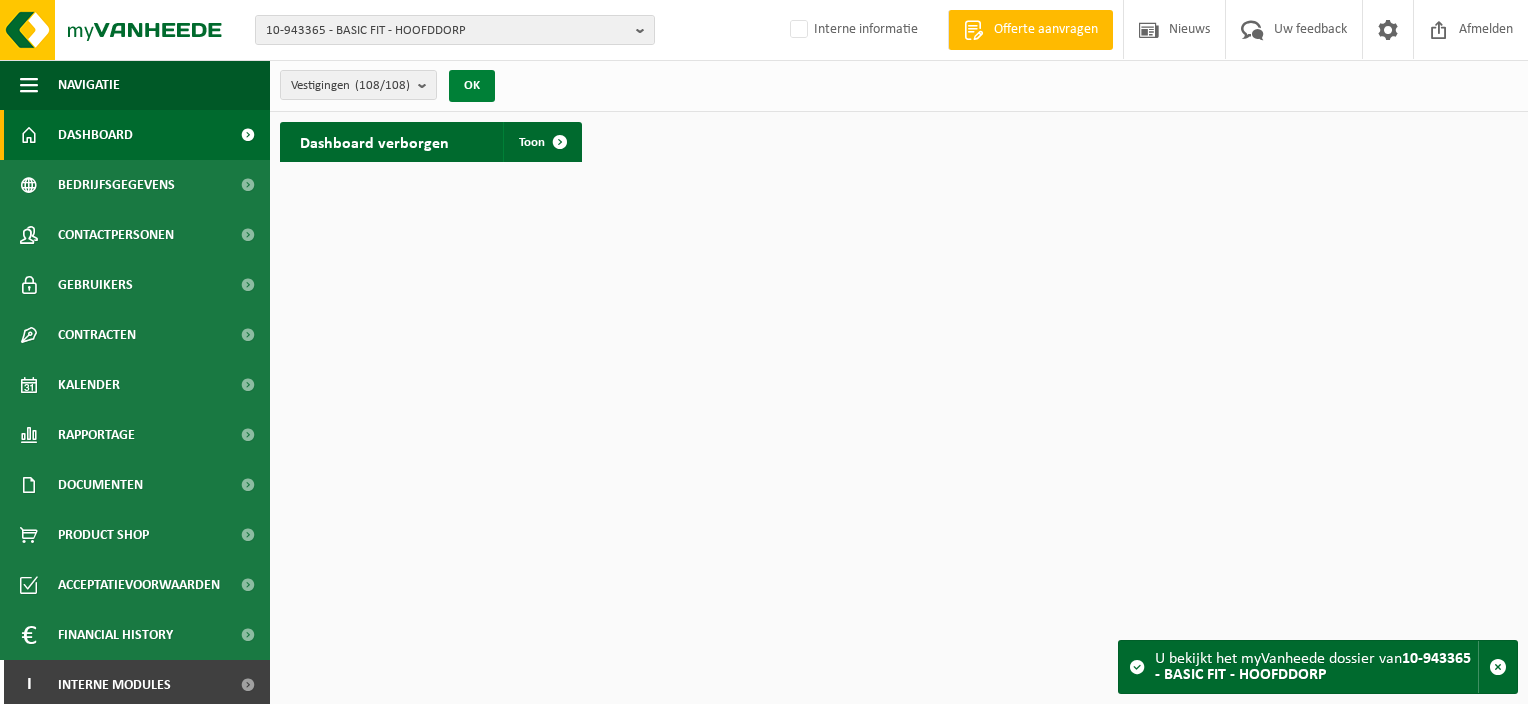 click on "OK" at bounding box center [472, 86] 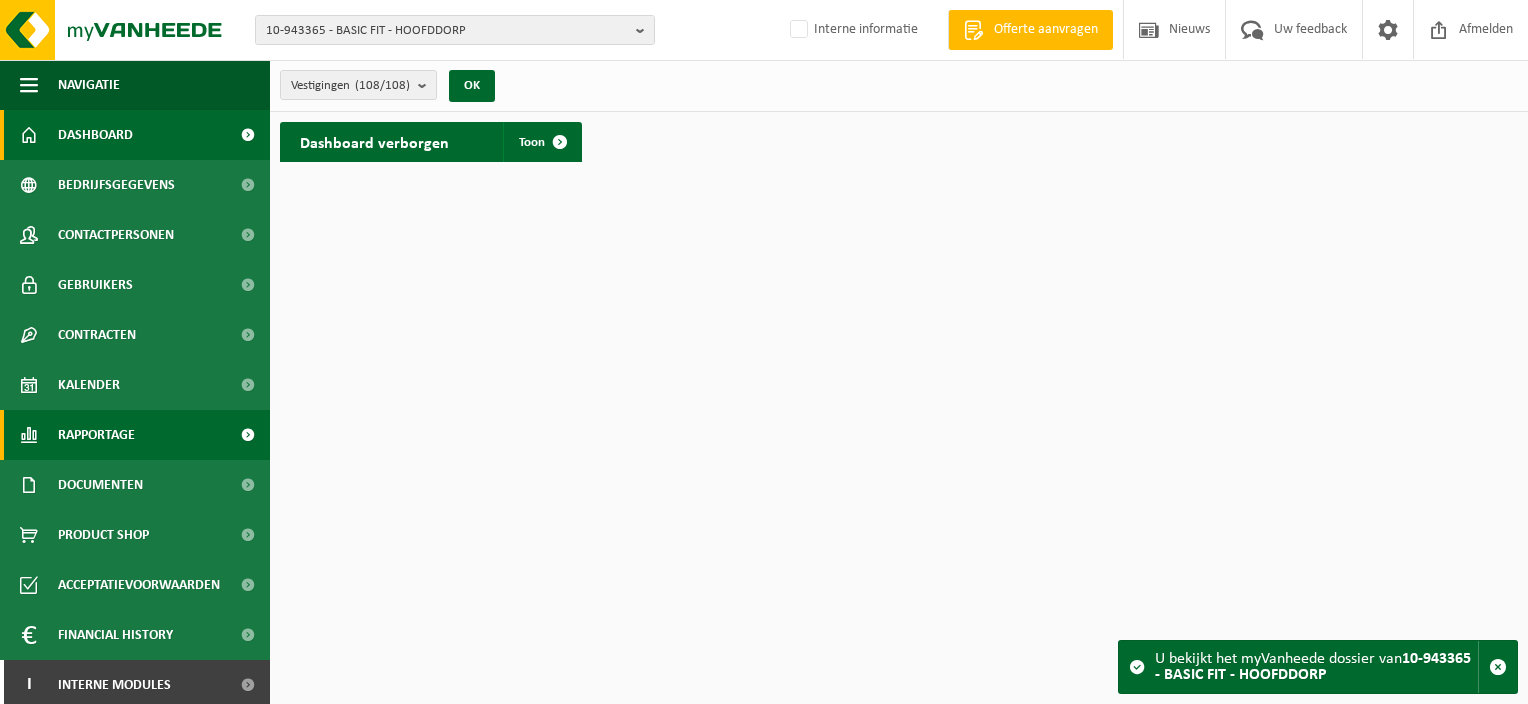 click on "Rapportage" at bounding box center [96, 435] 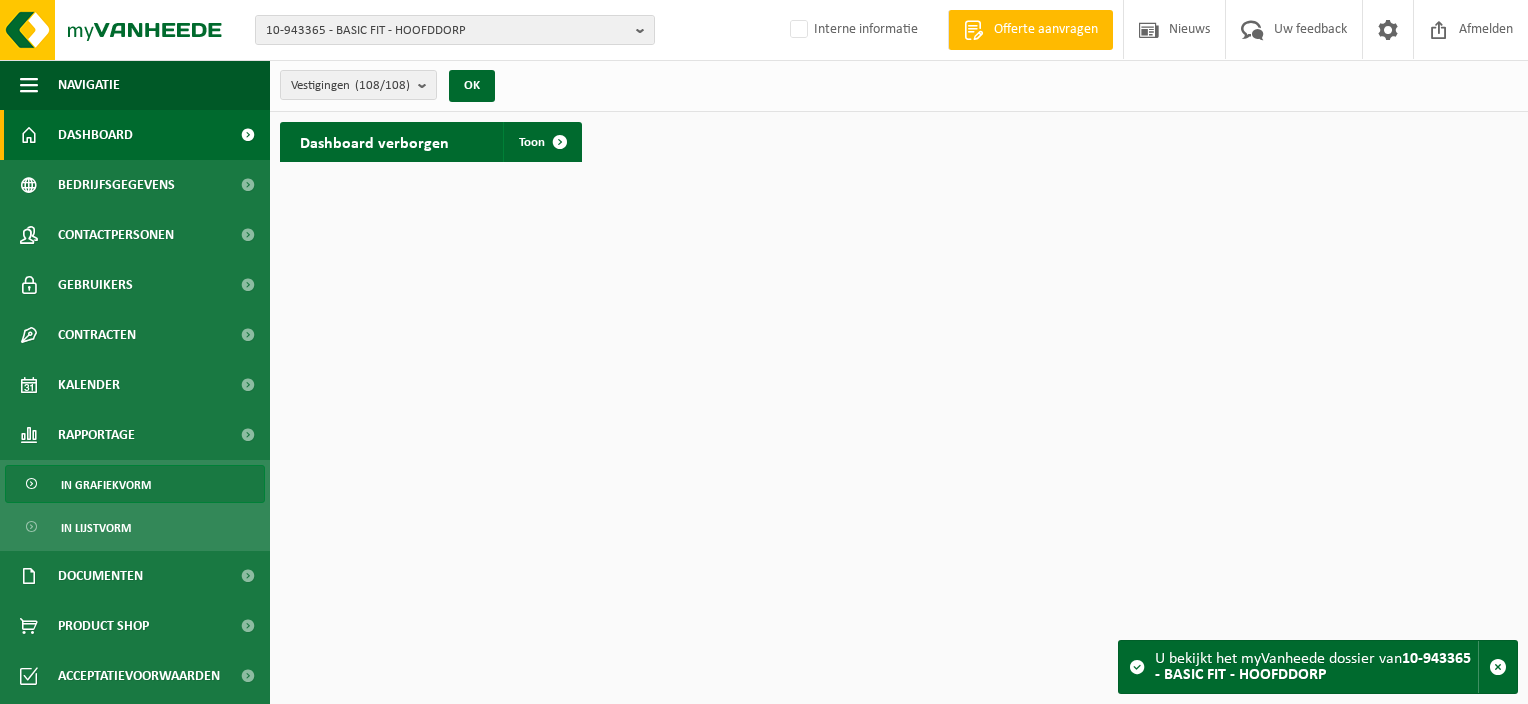 click on "In grafiekvorm" at bounding box center (106, 485) 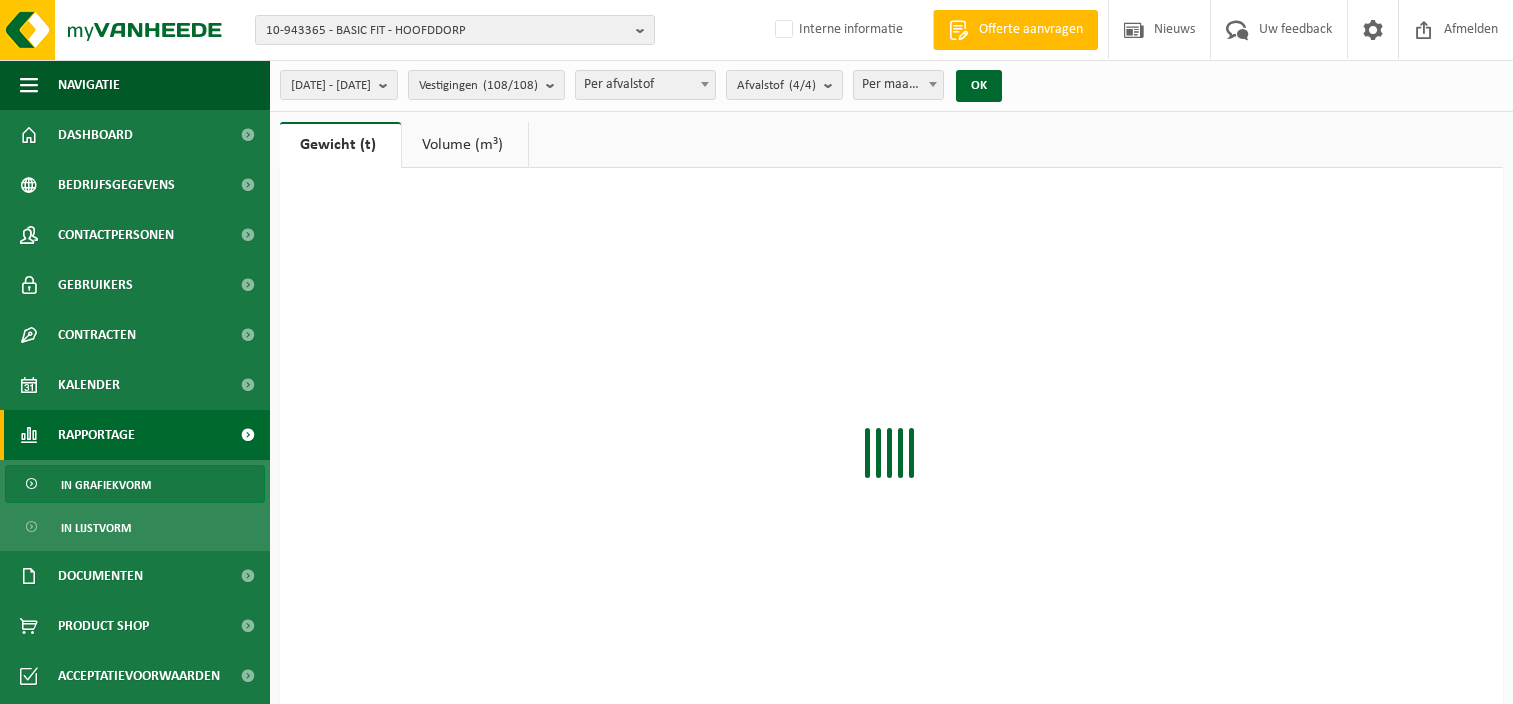 scroll, scrollTop: 0, scrollLeft: 0, axis: both 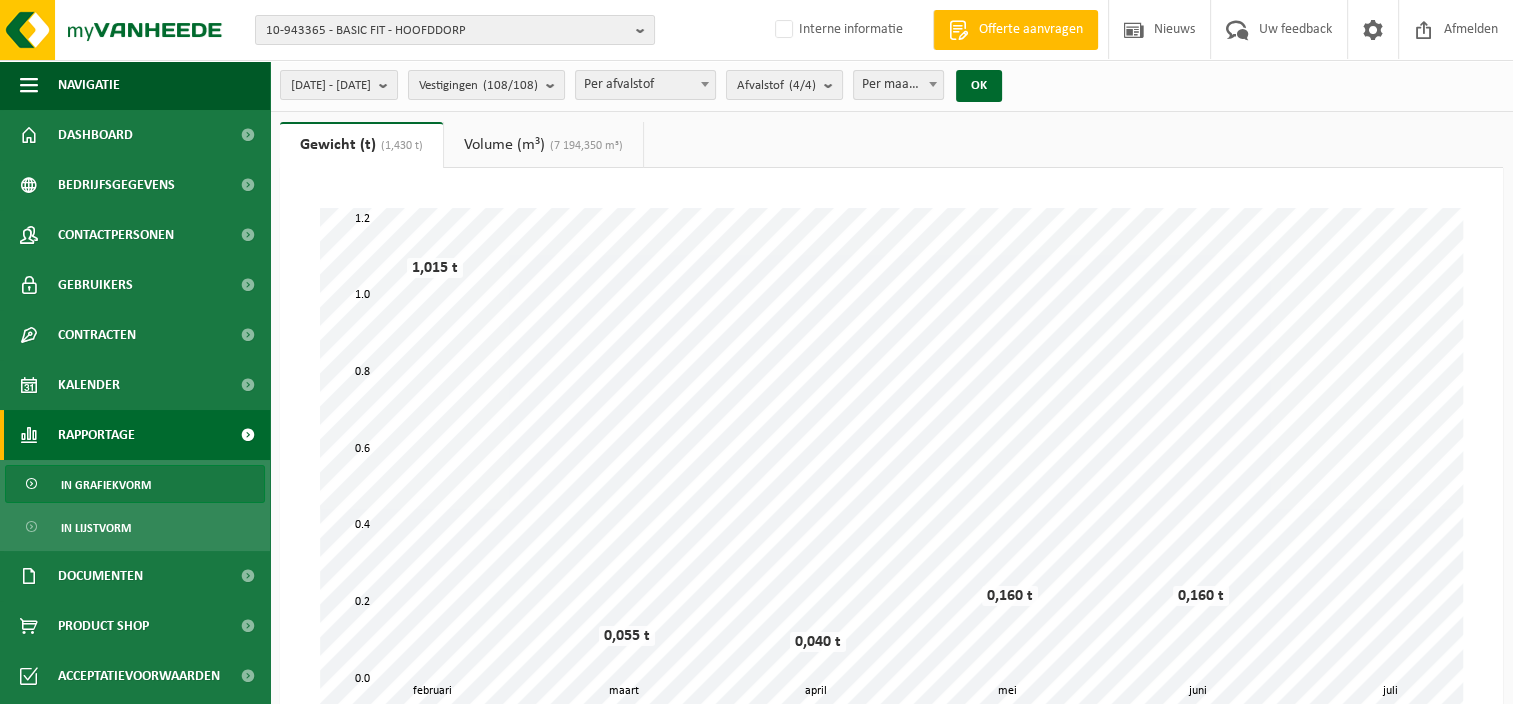 click on "Volume (m³)  (7 194,350  m³)" at bounding box center [543, 145] 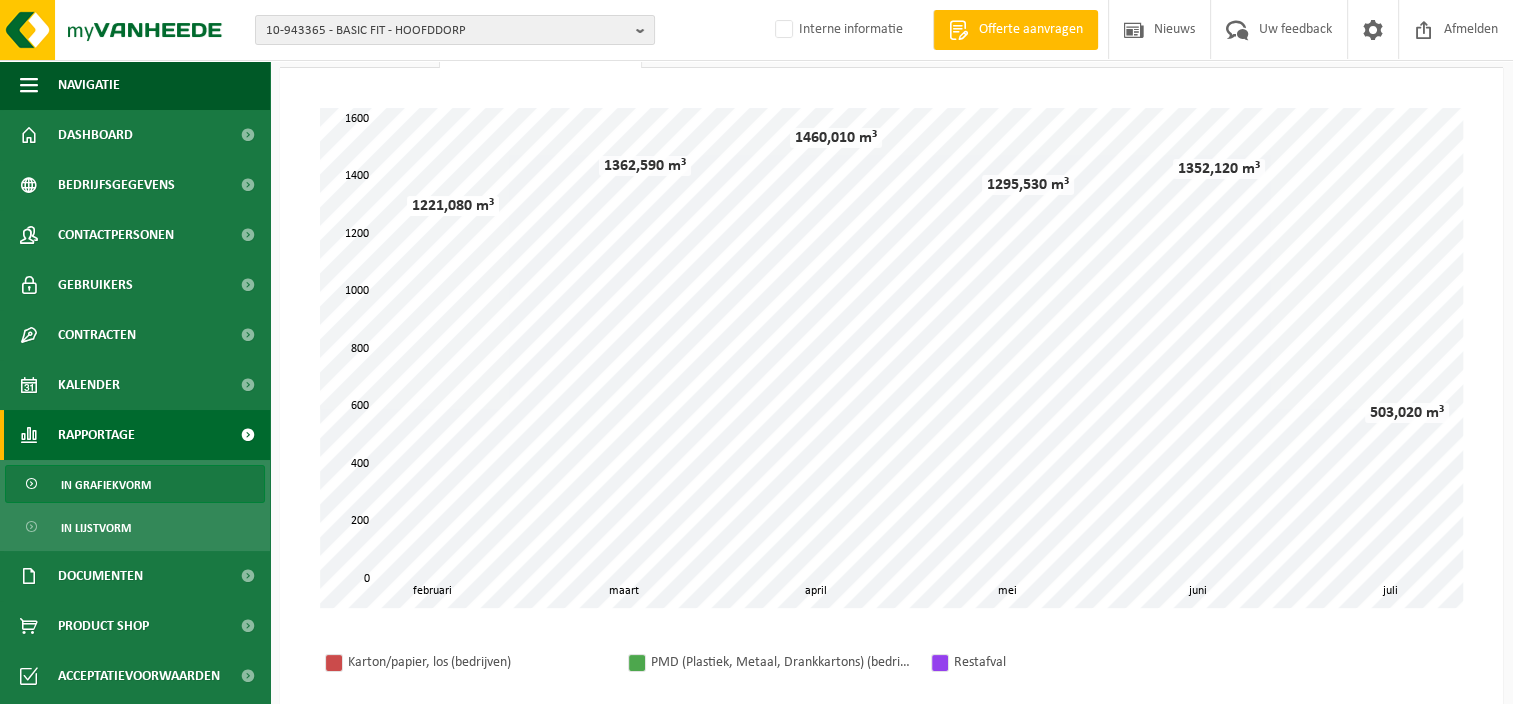 scroll, scrollTop: 0, scrollLeft: 0, axis: both 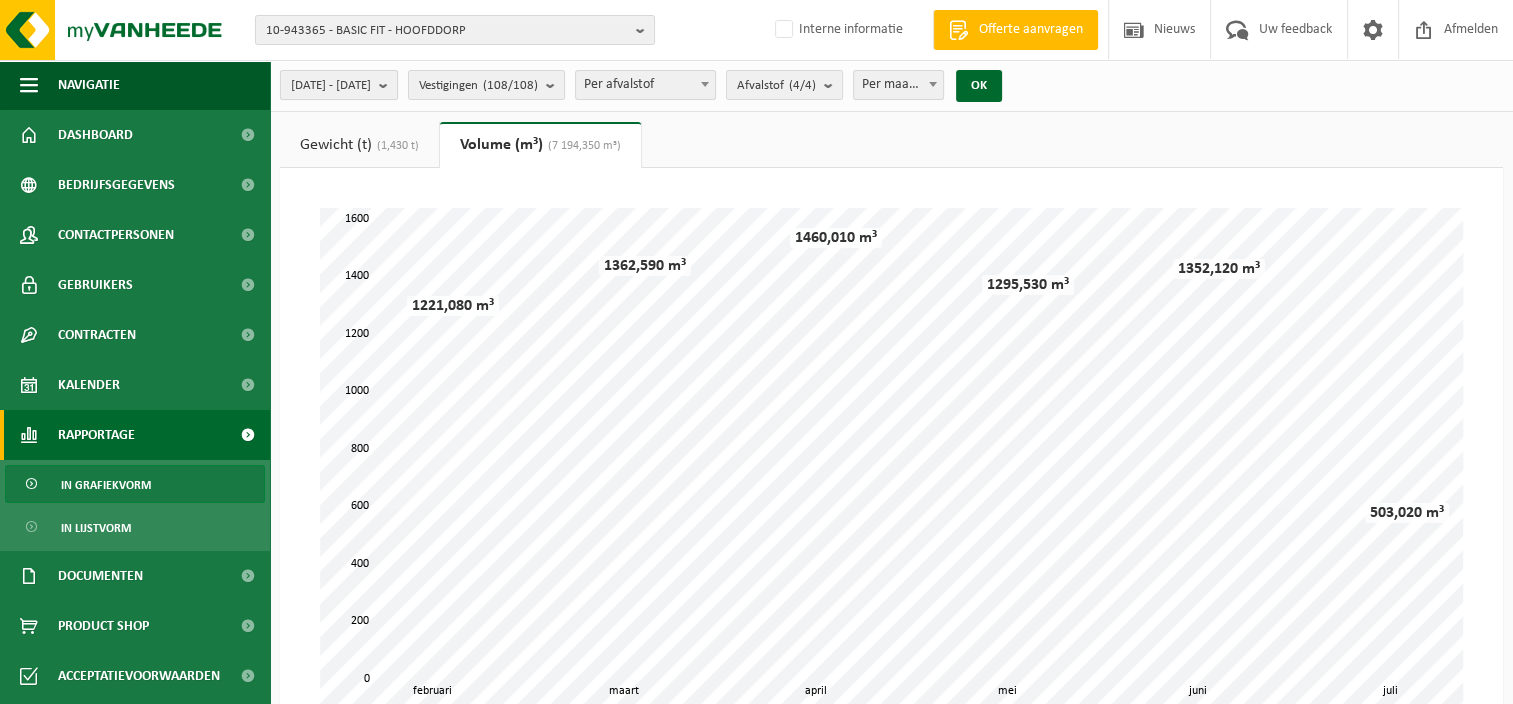 click at bounding box center (388, 85) 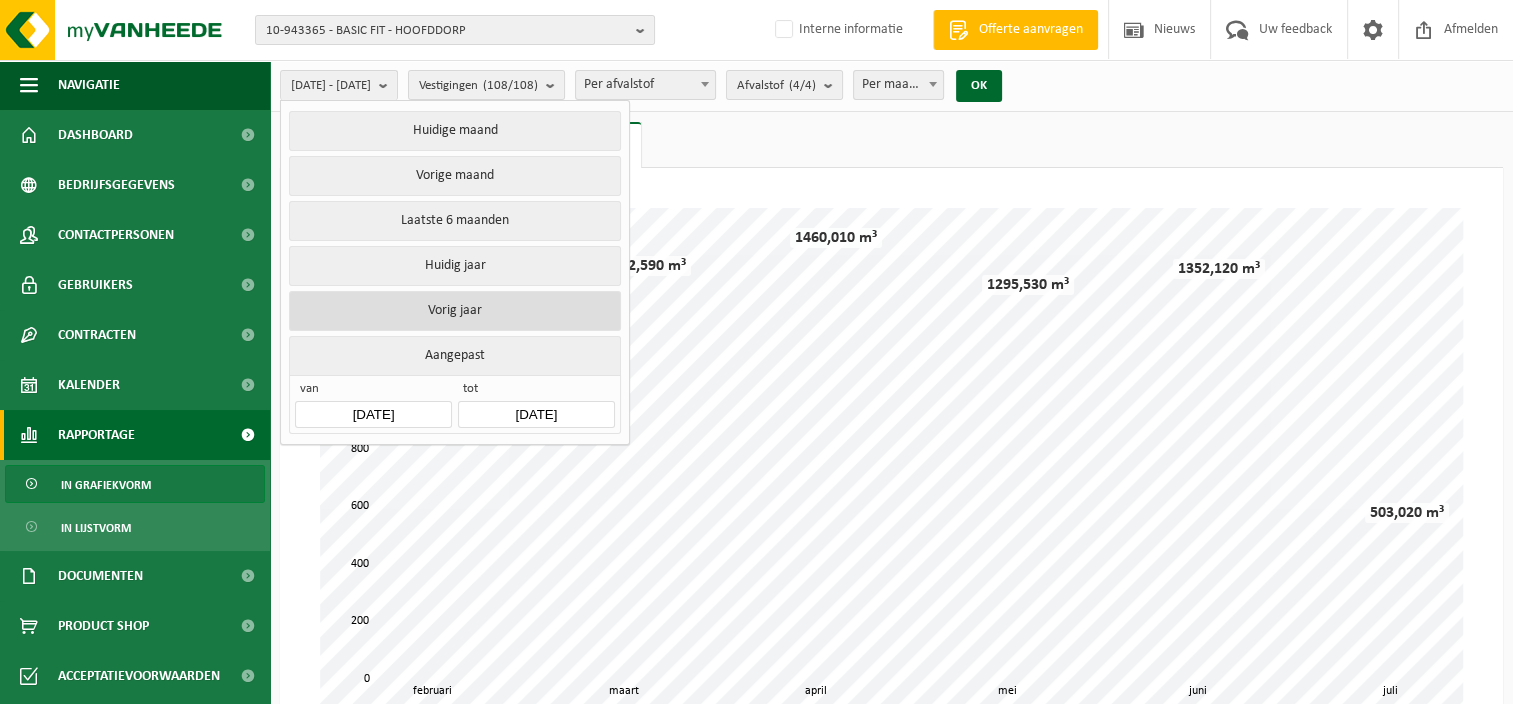 click on "Vorig jaar" at bounding box center [454, 311] 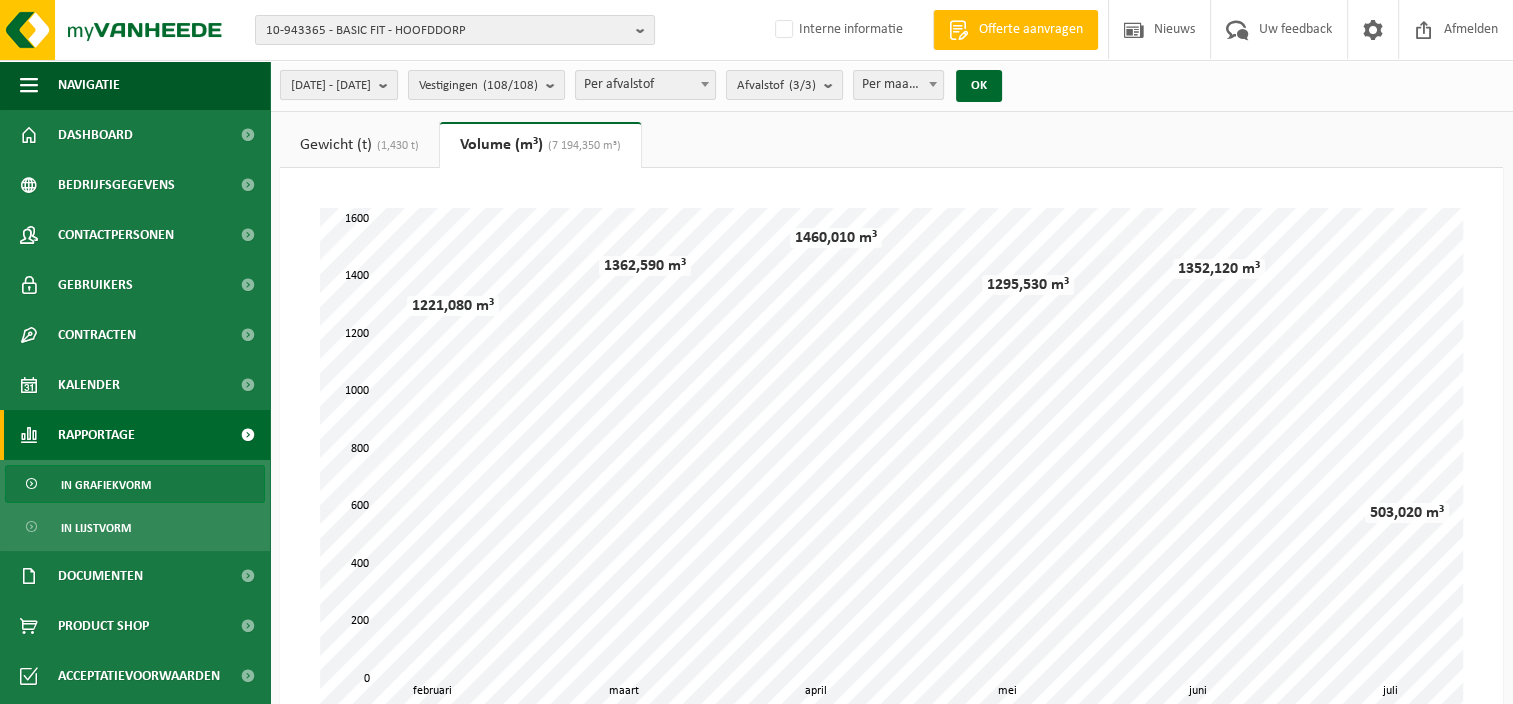 click at bounding box center [388, 85] 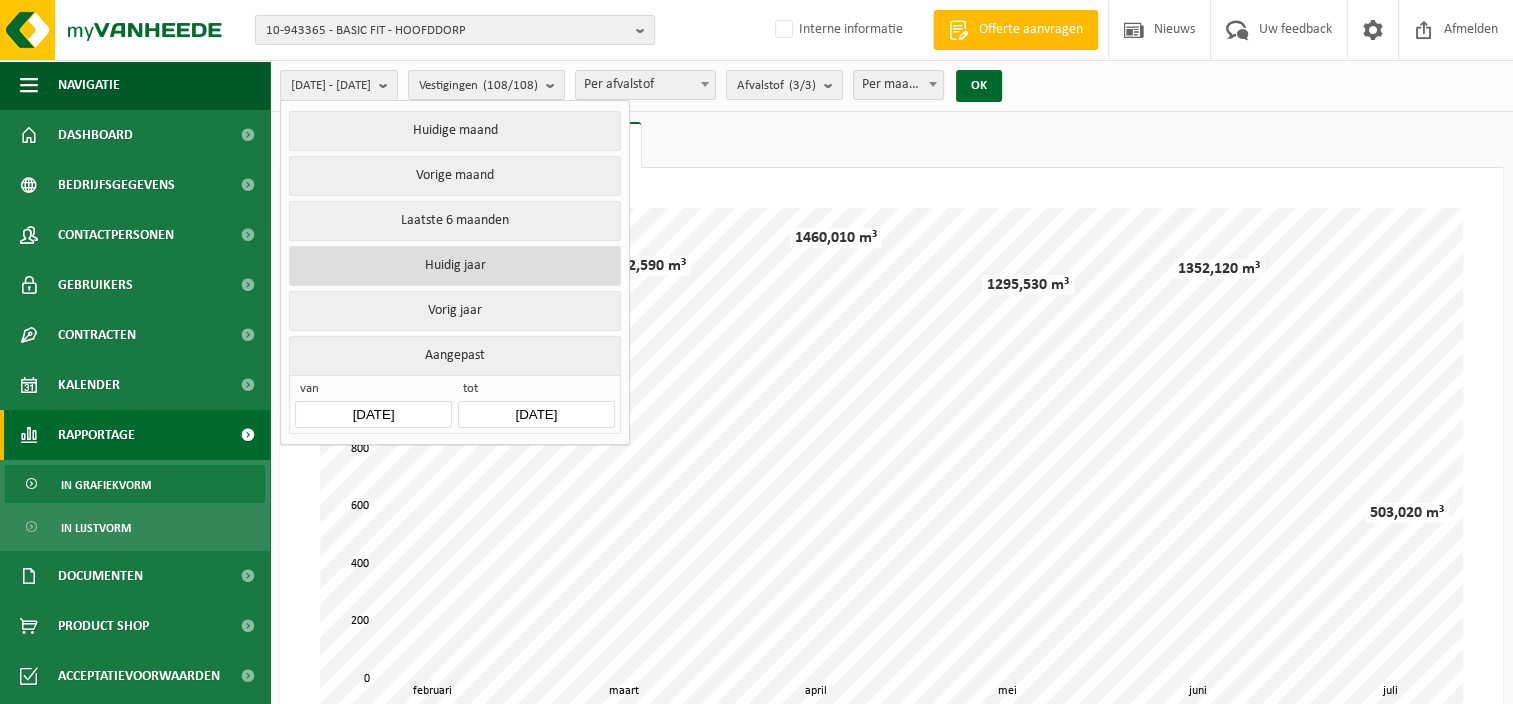 click on "Huidig jaar" at bounding box center (454, 266) 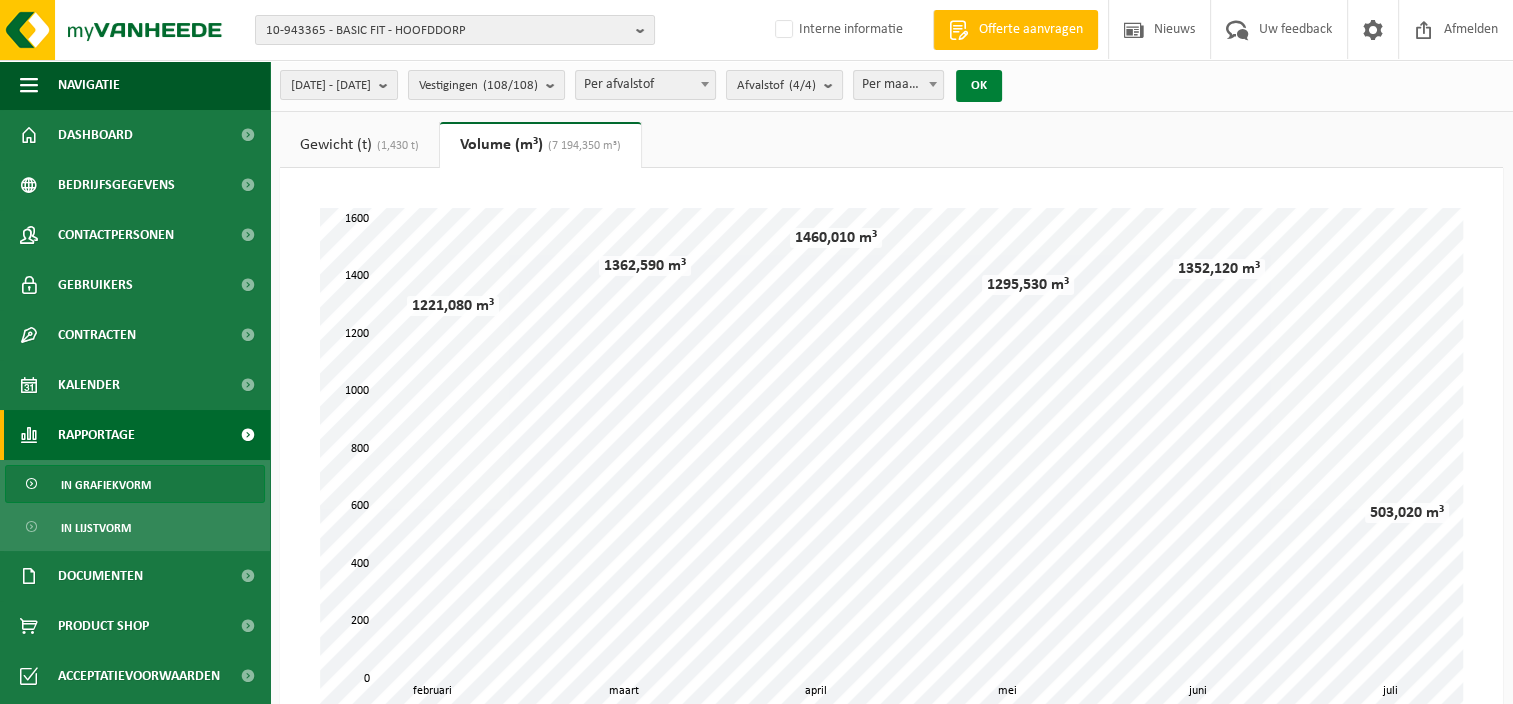 click on "OK" at bounding box center [979, 86] 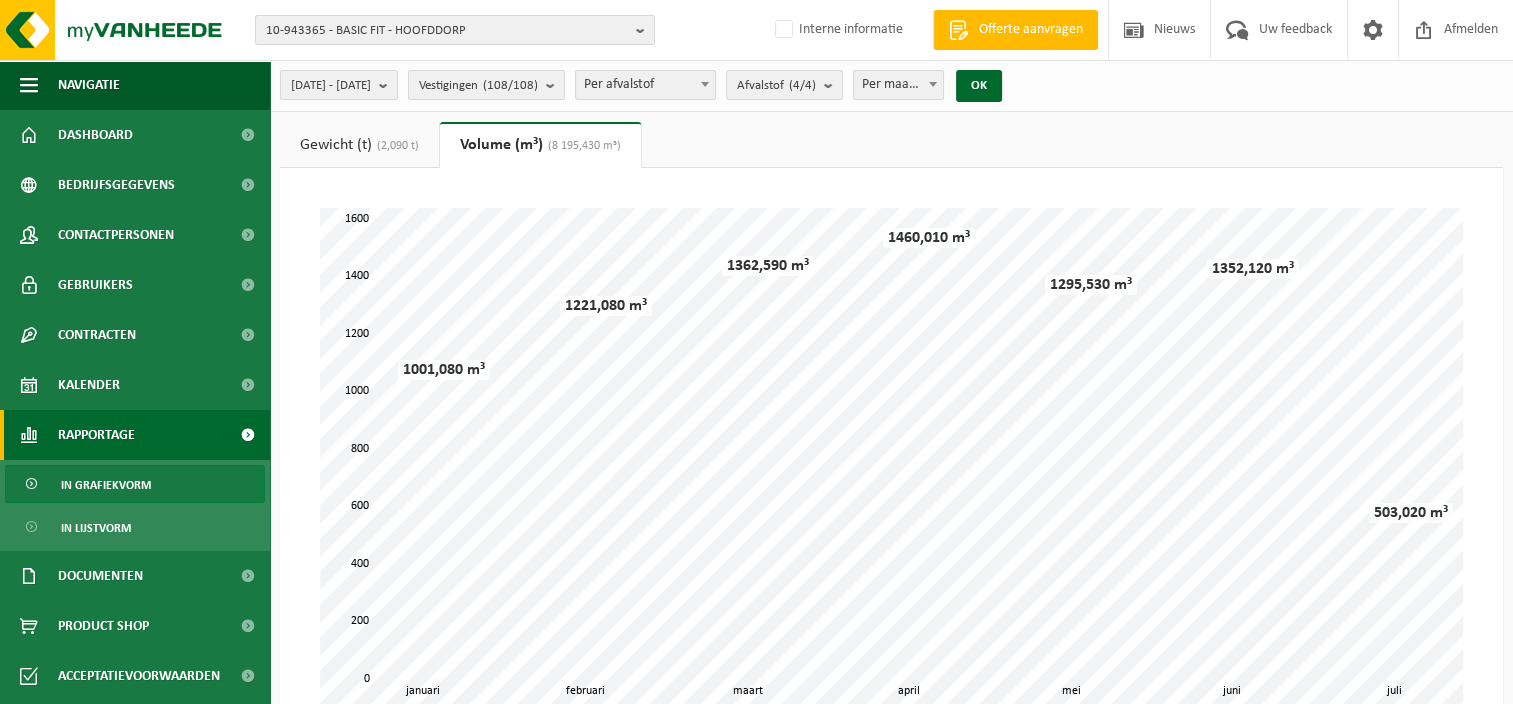scroll, scrollTop: 100, scrollLeft: 0, axis: vertical 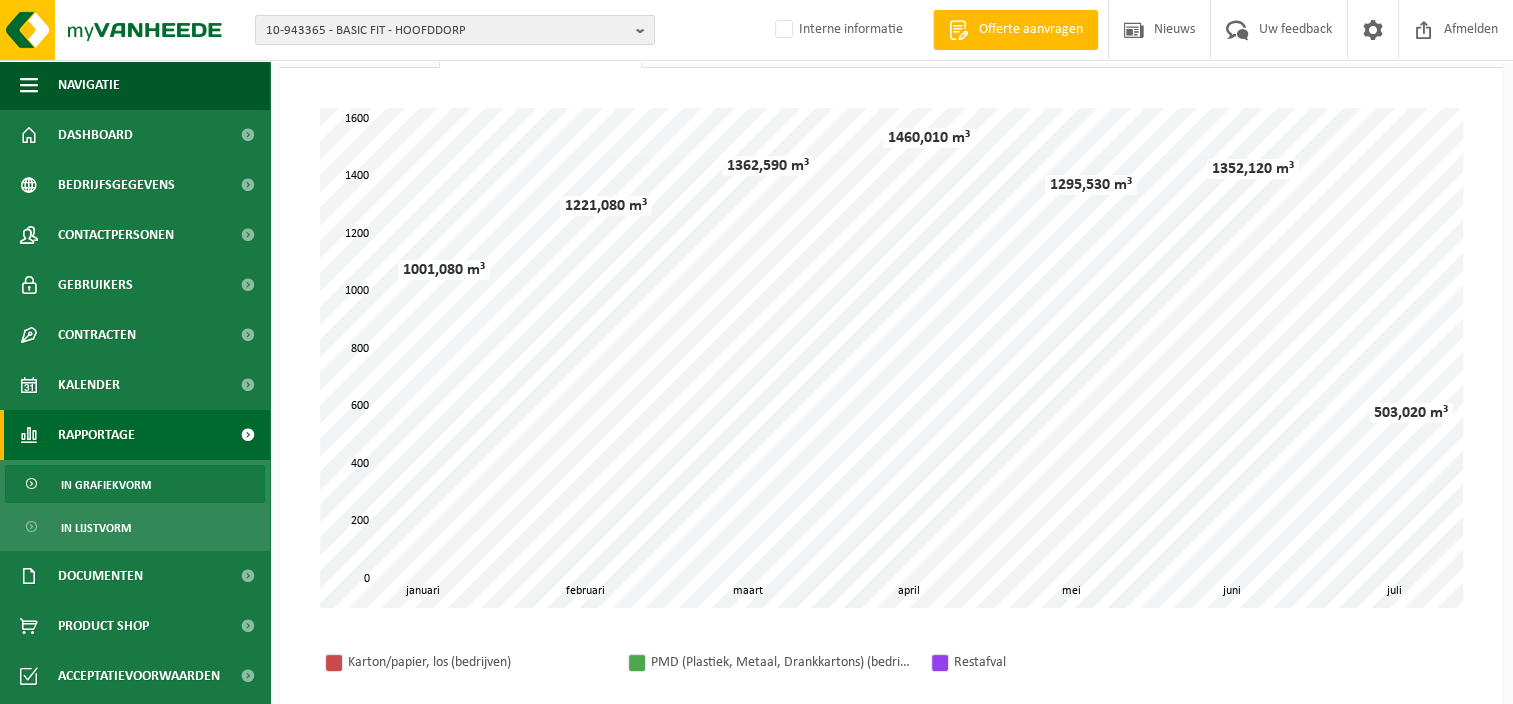 click on "Karton/papier, los (bedrijven) PMD (Plastiek, Metaal, Drankkartons) (bedrijven) Restafval" at bounding box center [891, 662] 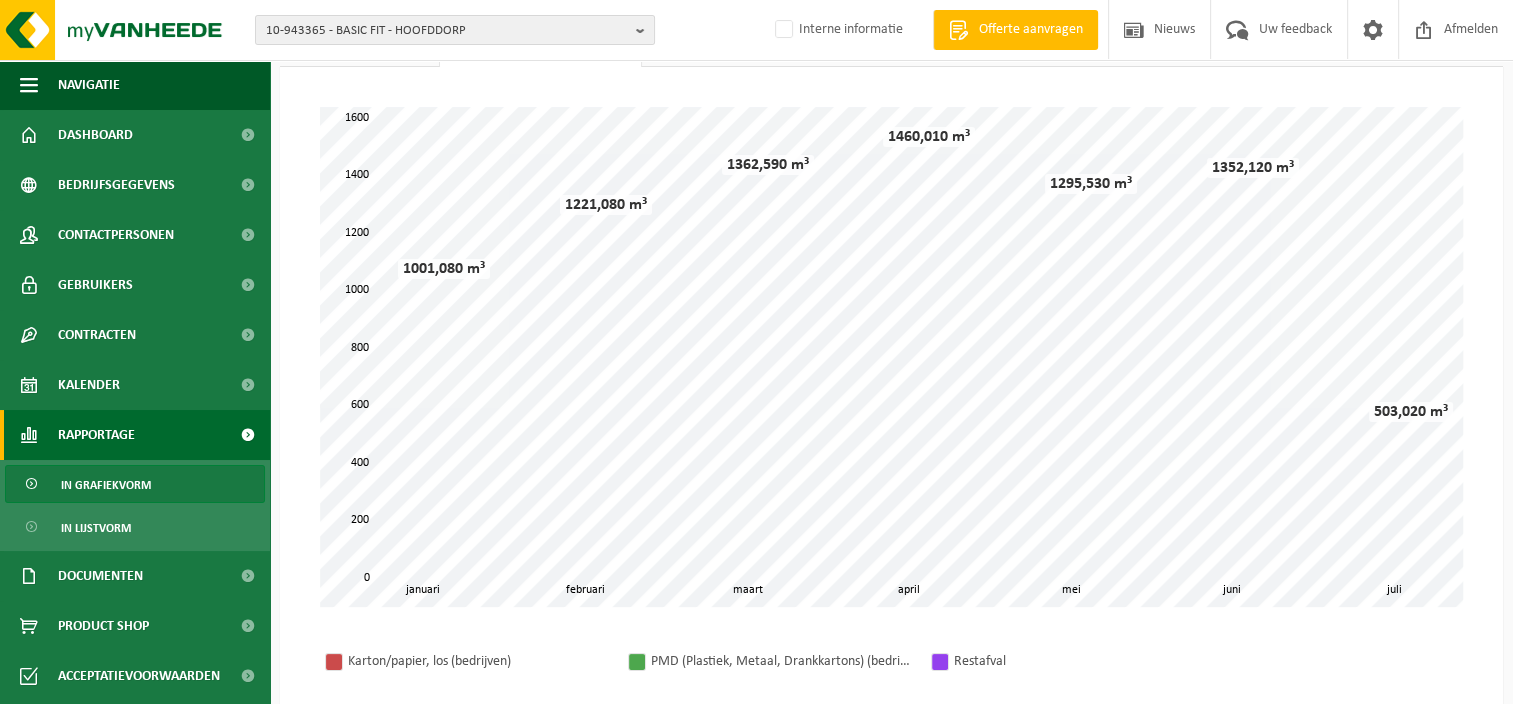 scroll, scrollTop: 116, scrollLeft: 0, axis: vertical 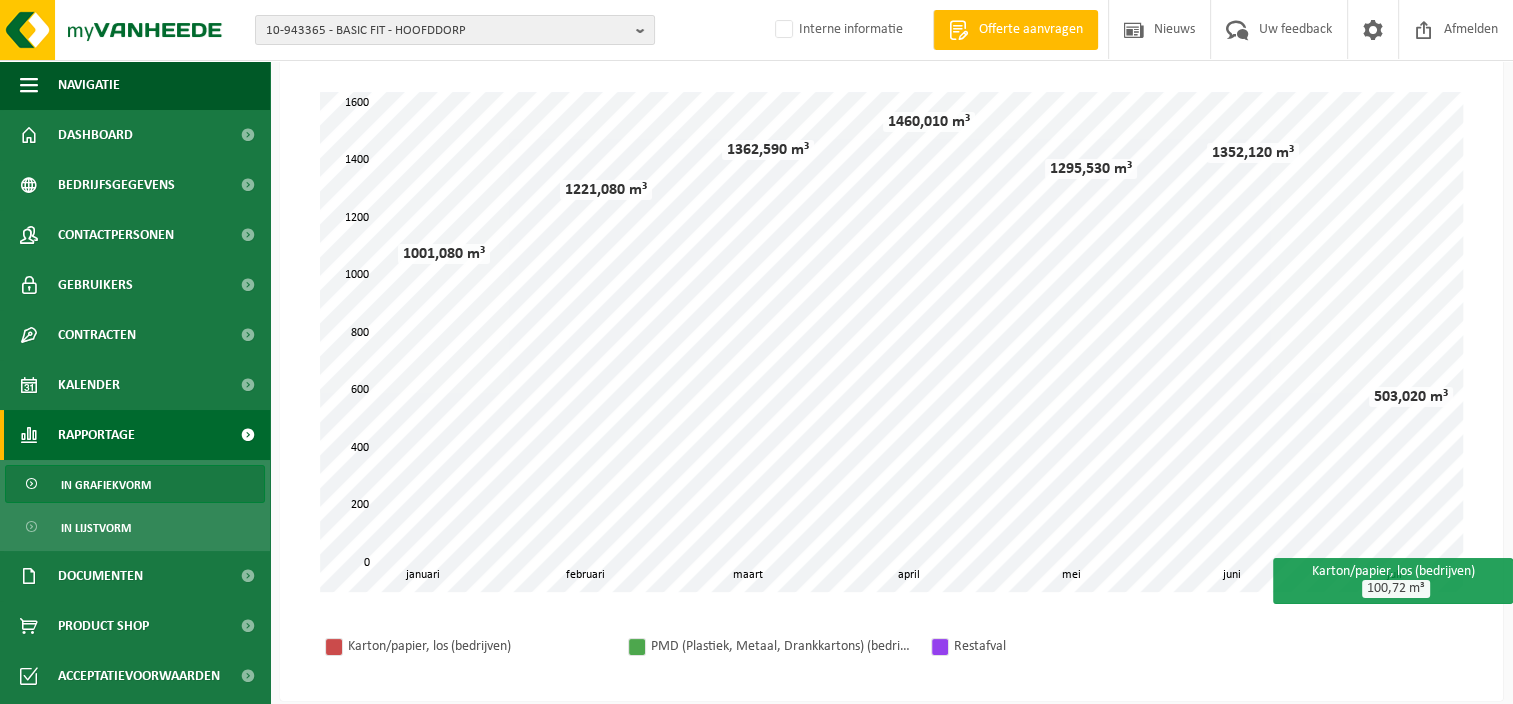 click on "Karton/papier, los (bedrijven) PMD (Plastiek, Metaal, Drankkartons) (bedrijven) Restafval" at bounding box center (891, 646) 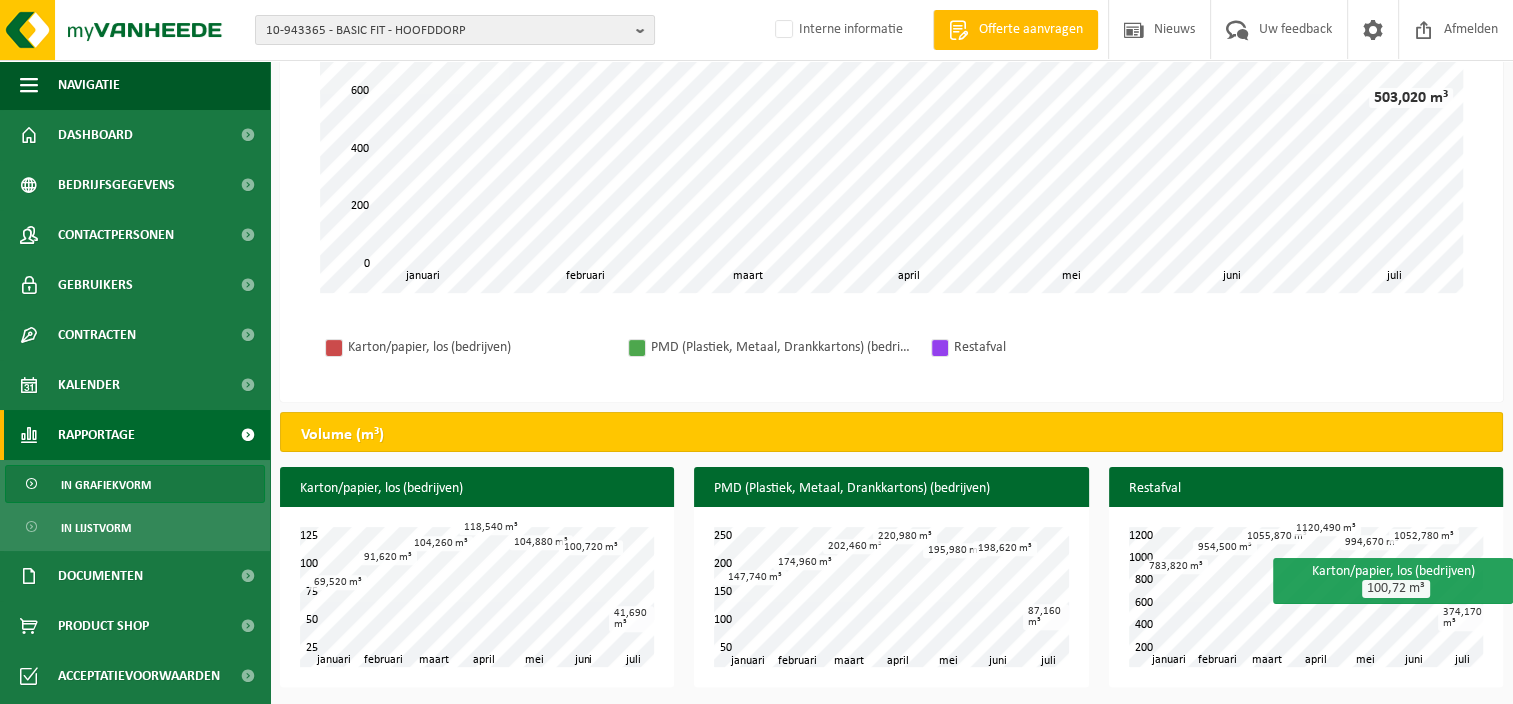 scroll, scrollTop: 416, scrollLeft: 0, axis: vertical 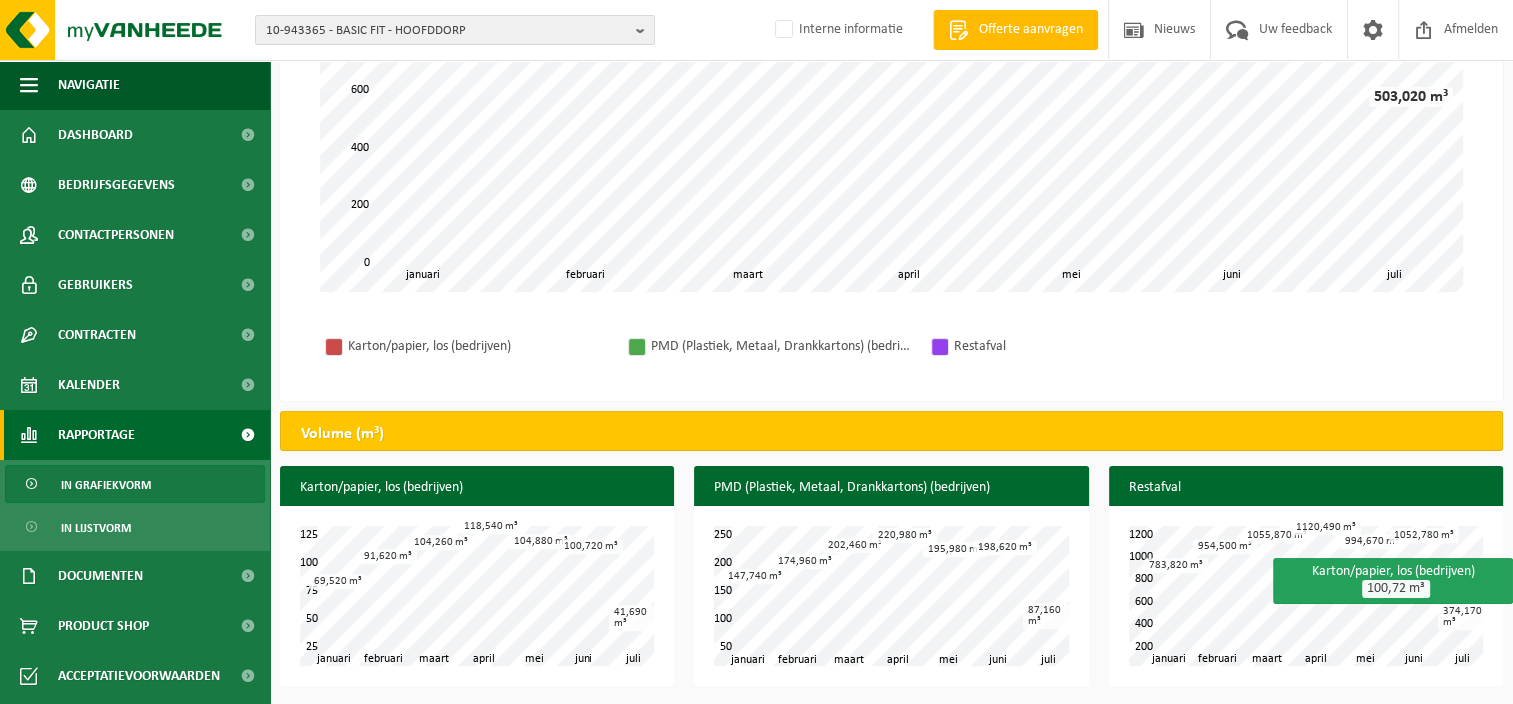 click on "Karton/papier, los (bedrijven) PMD (Plastiek, Metaal, Drankkartons) (bedrijven) Restafval" at bounding box center (891, 346) 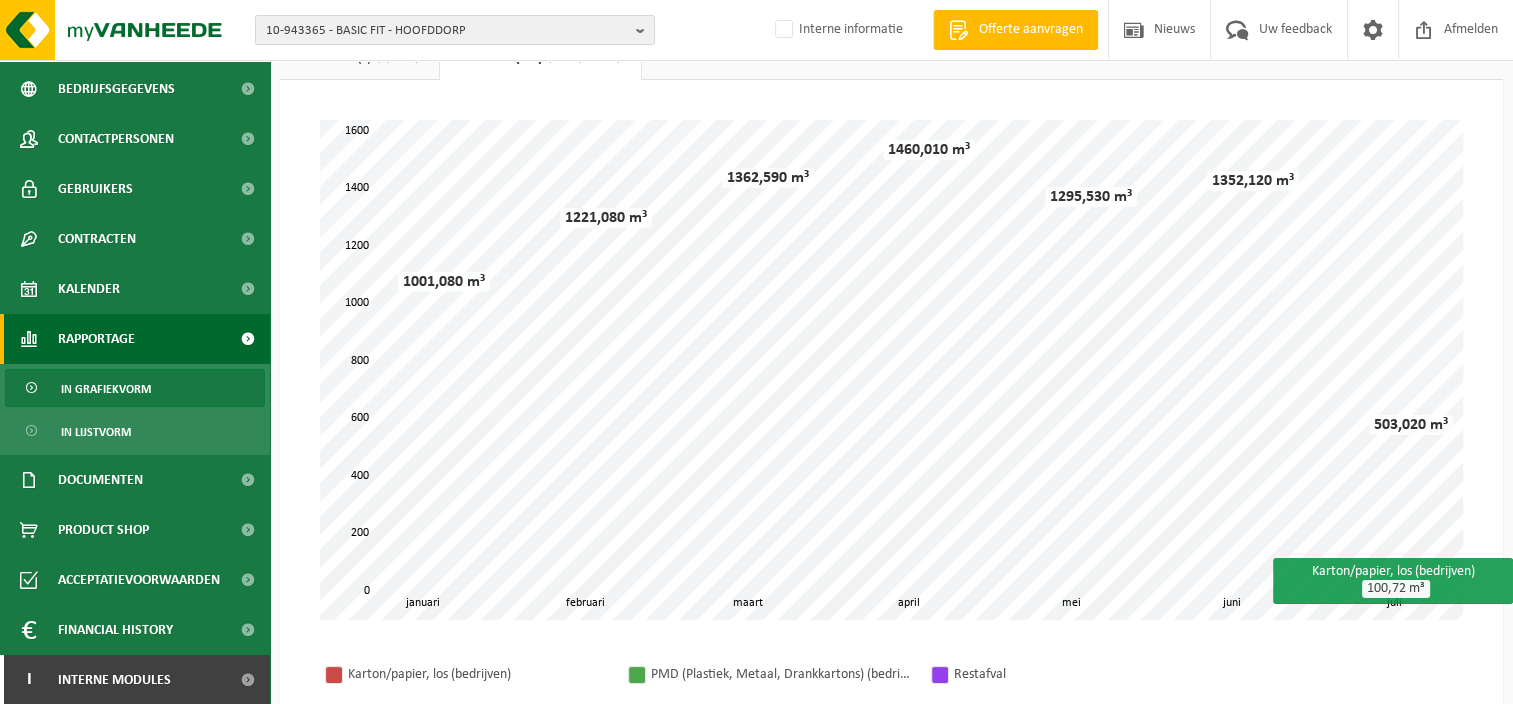scroll, scrollTop: 16, scrollLeft: 0, axis: vertical 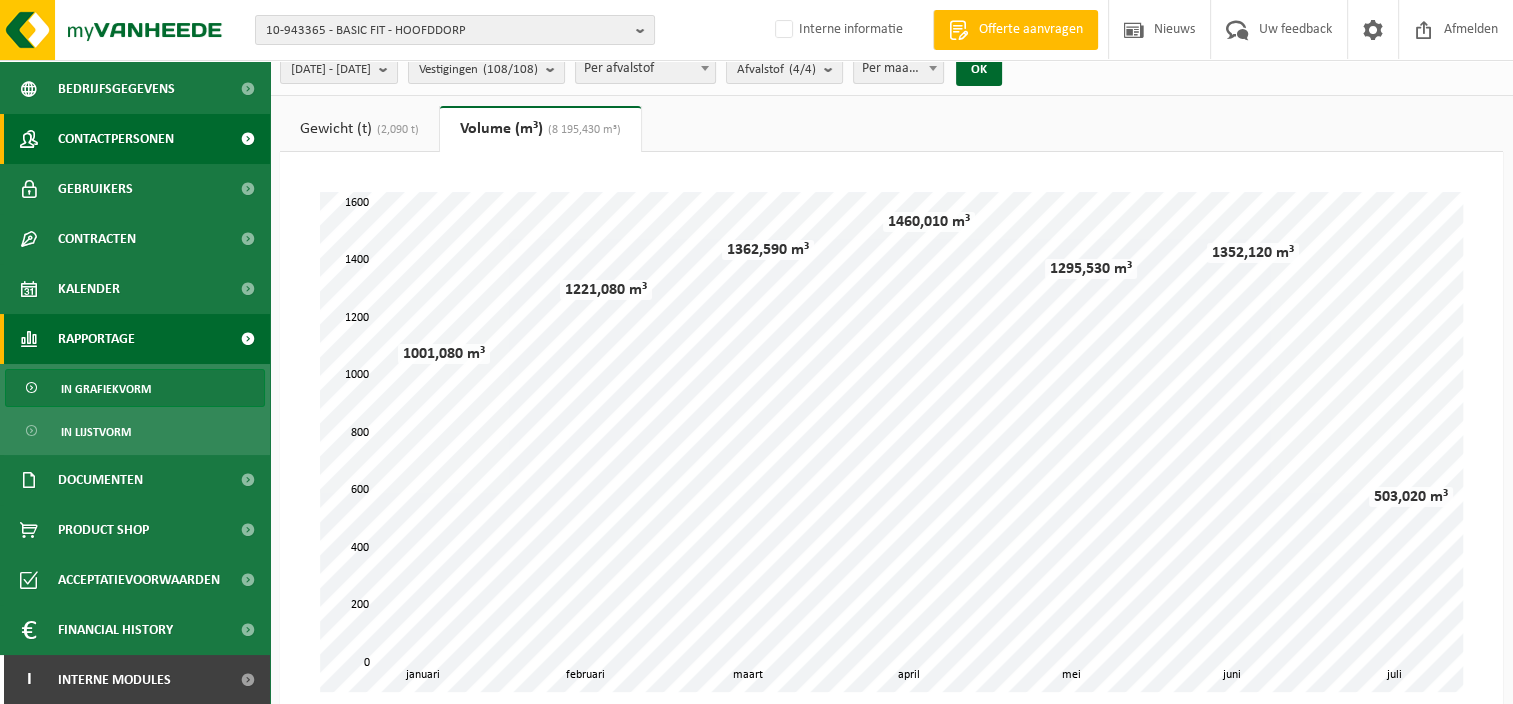click on "Contactpersonen" at bounding box center [116, 139] 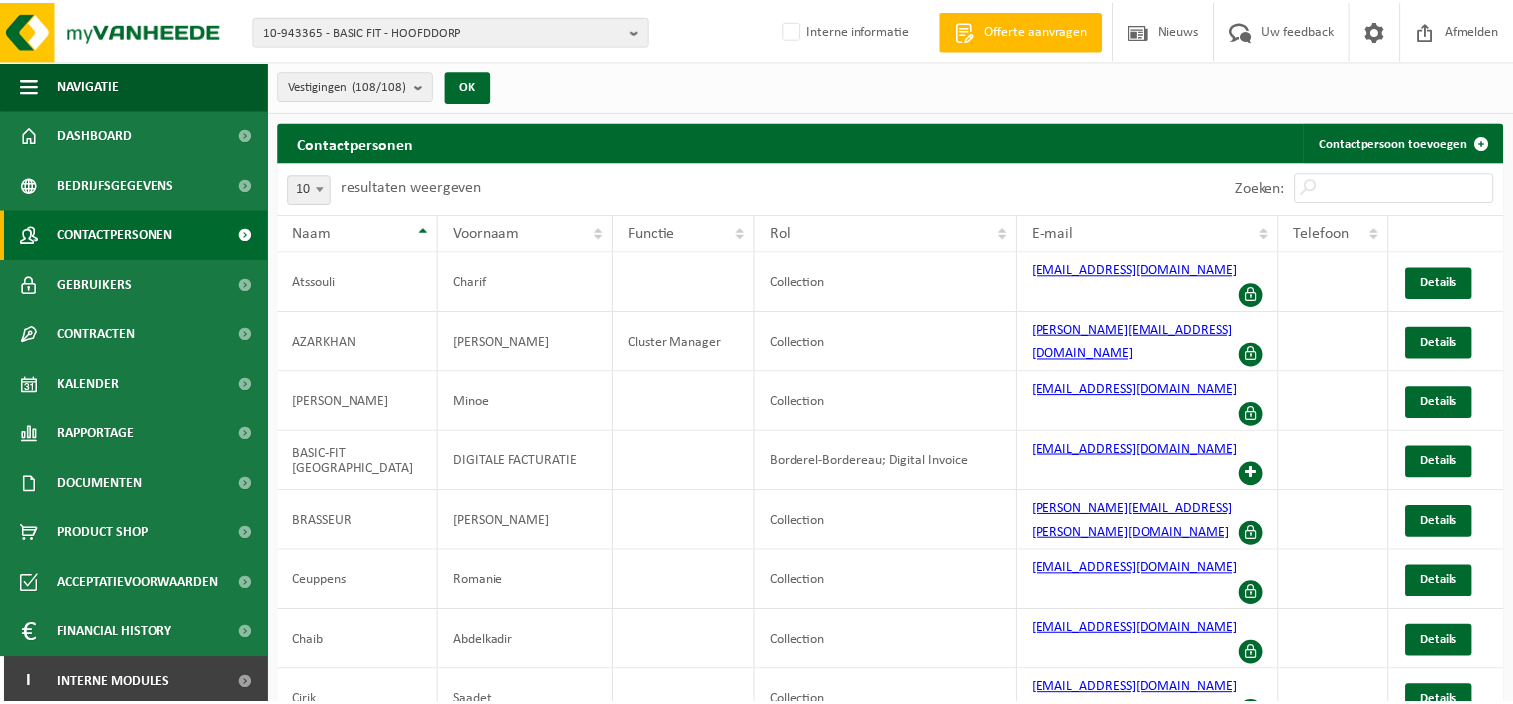 scroll, scrollTop: 0, scrollLeft: 0, axis: both 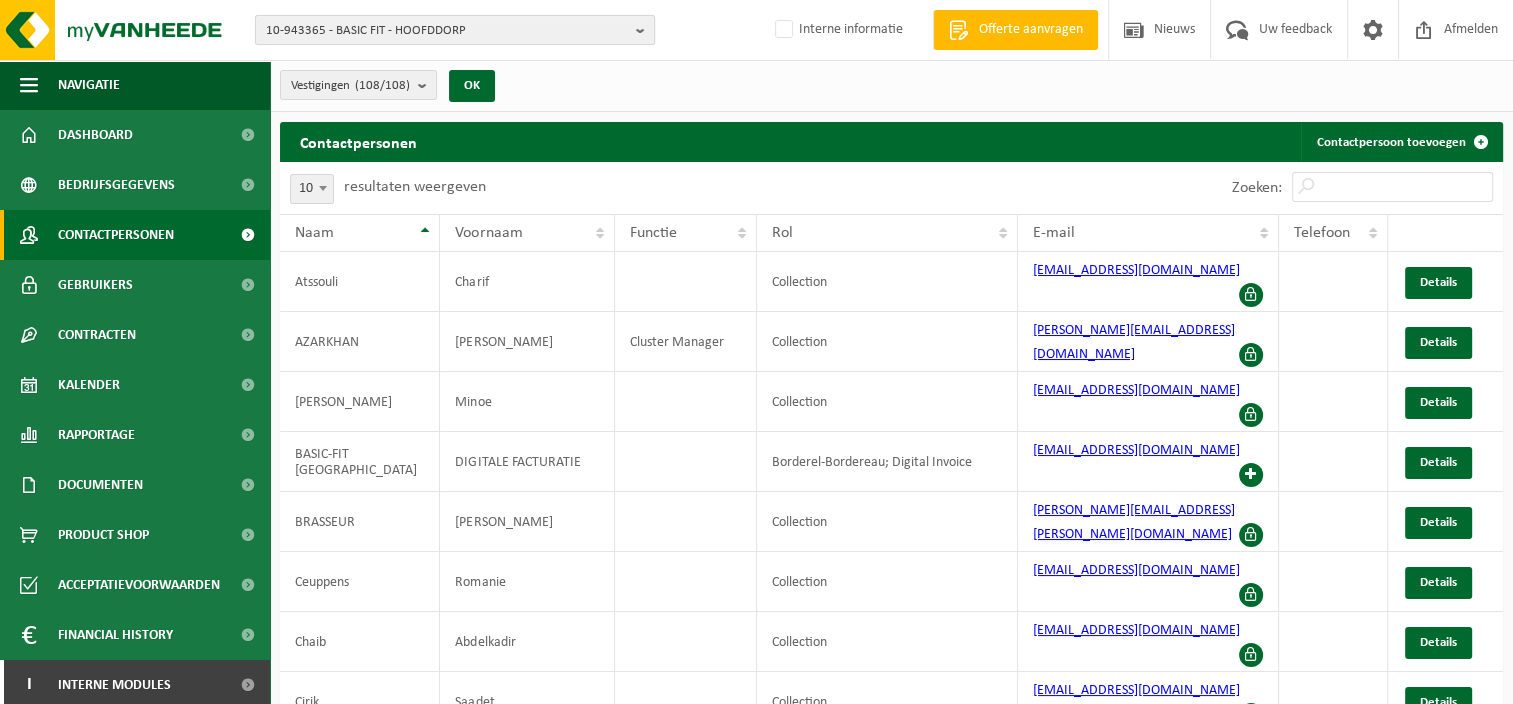 click at bounding box center (645, 30) 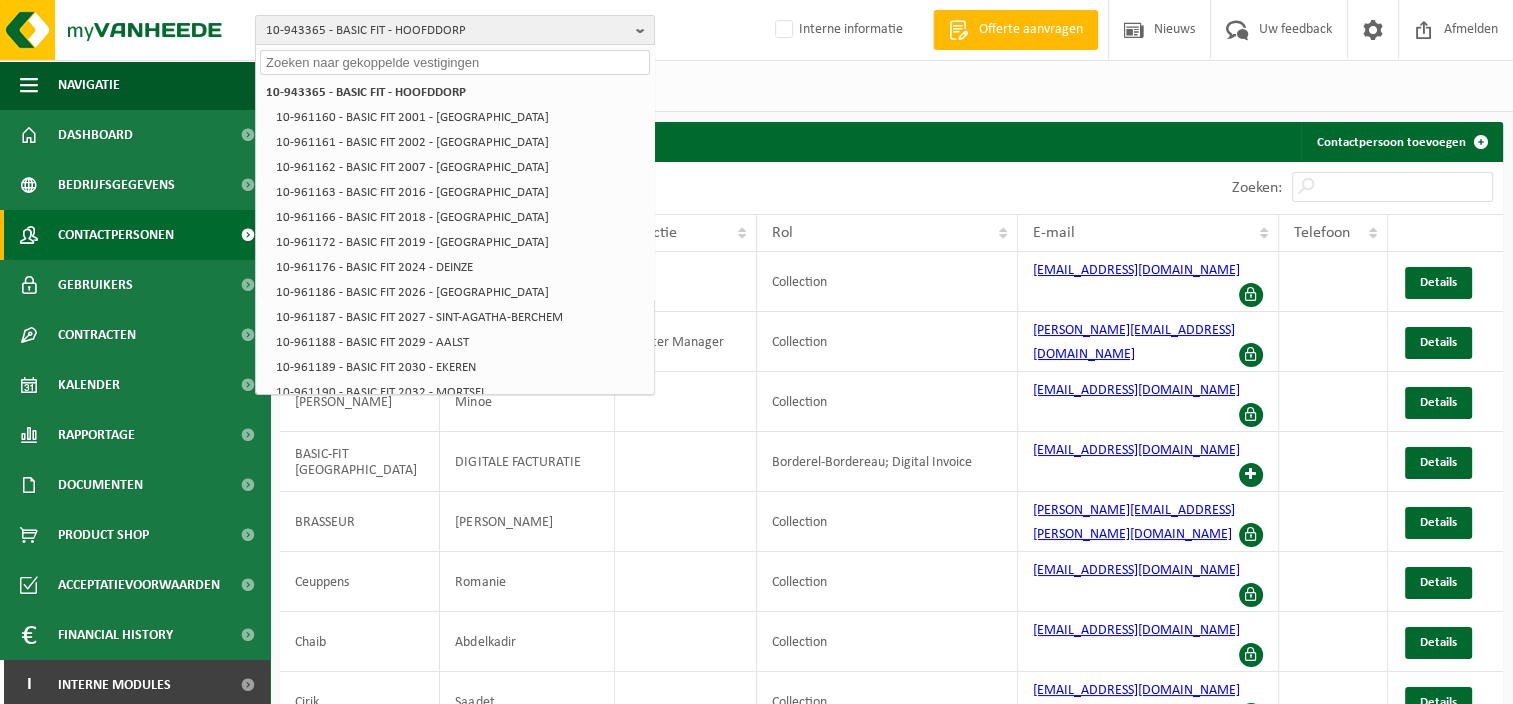 click at bounding box center [455, 62] 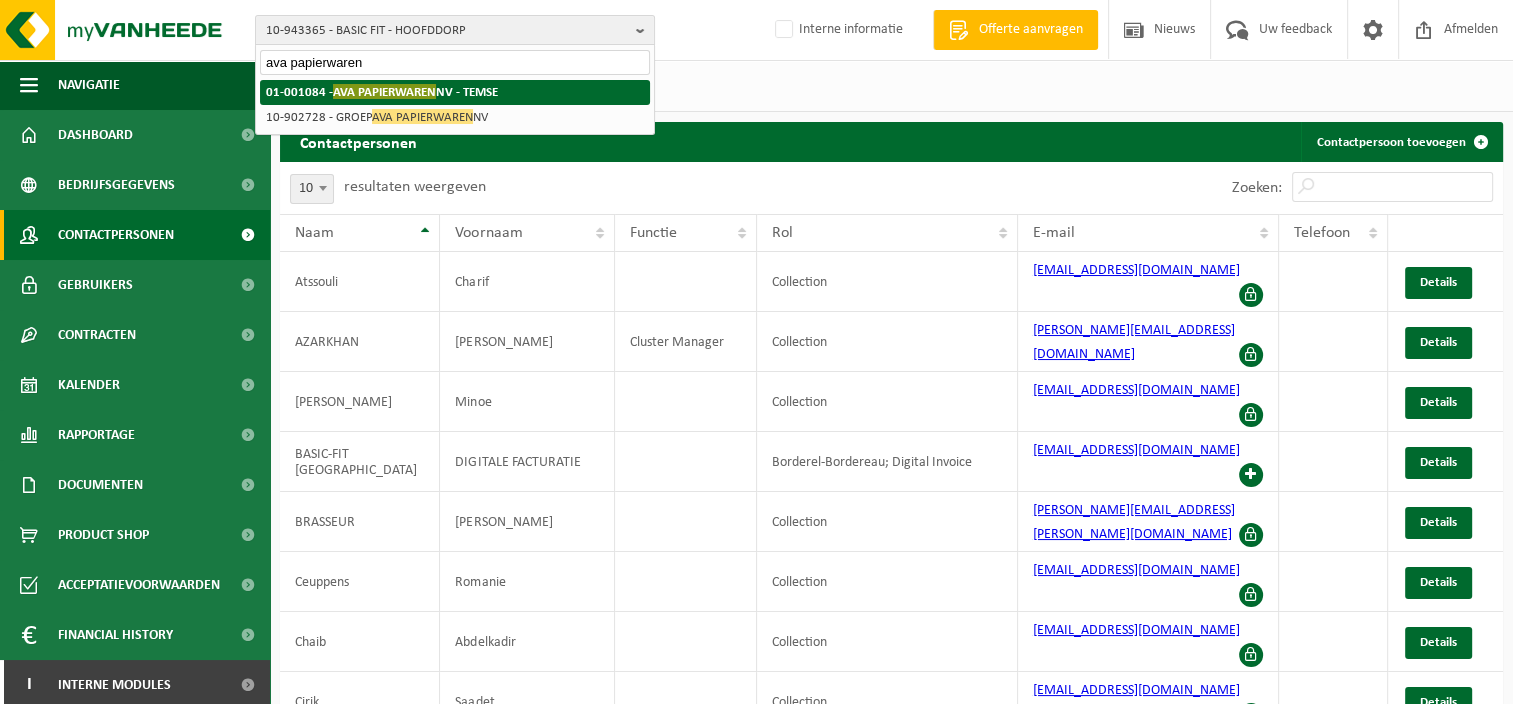 type on "ava papierwaren" 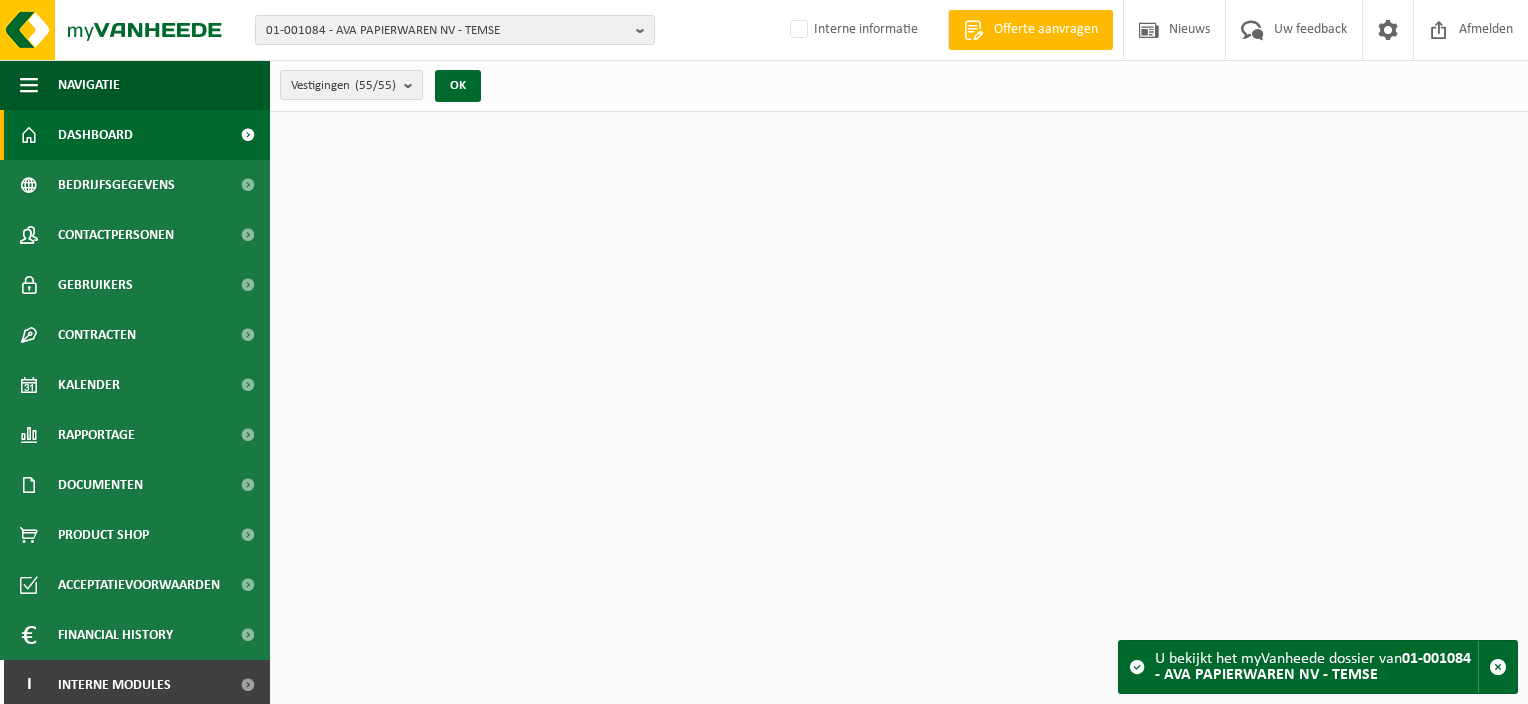 scroll, scrollTop: 0, scrollLeft: 0, axis: both 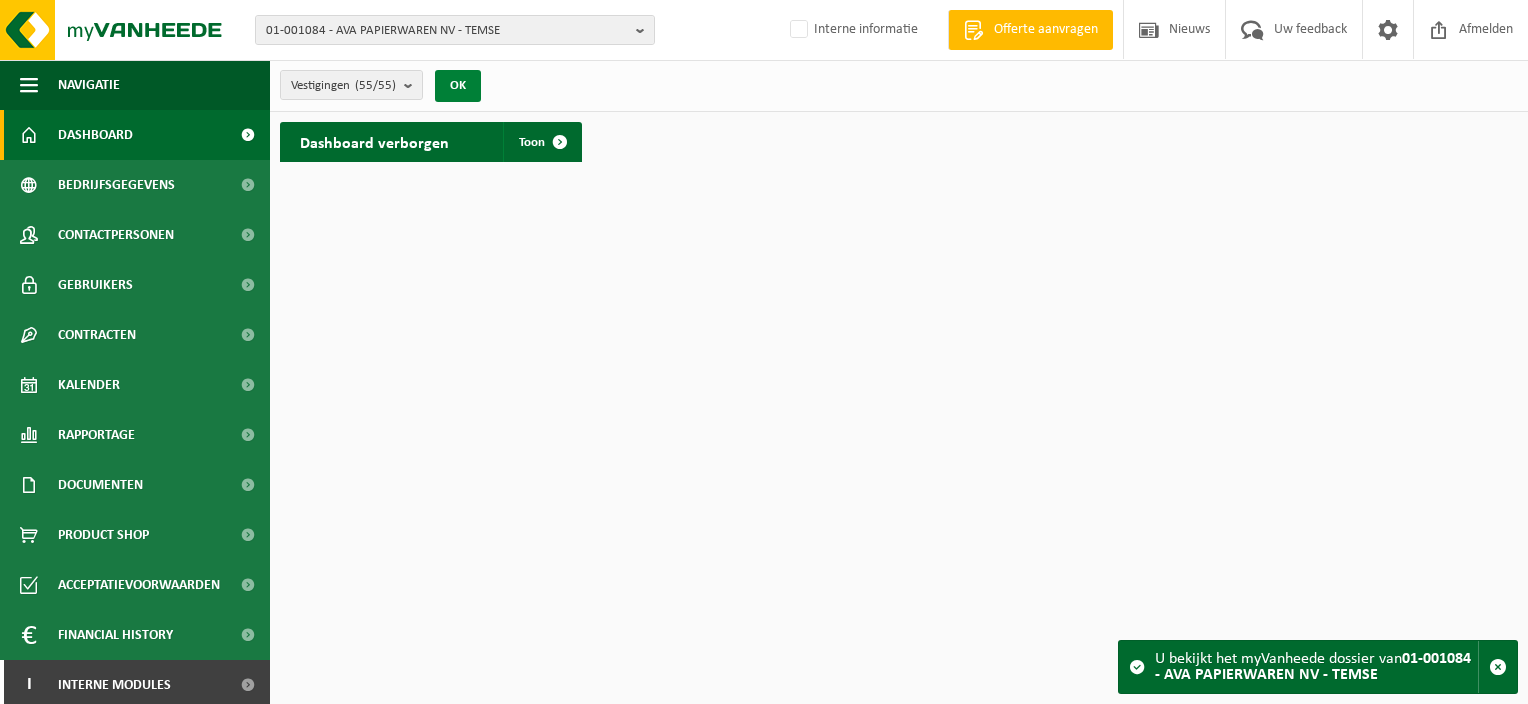 click on "OK" at bounding box center [458, 86] 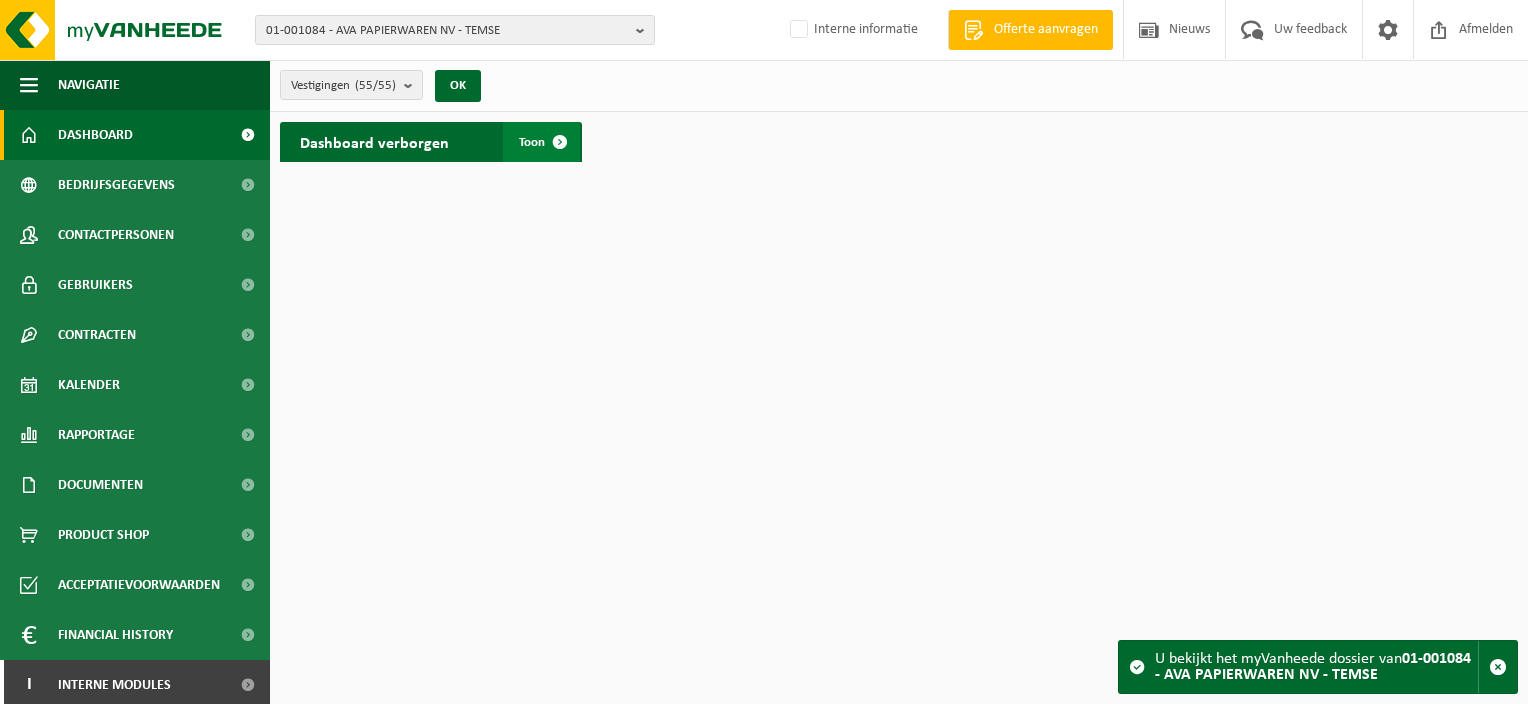 click on "Toon" at bounding box center (532, 142) 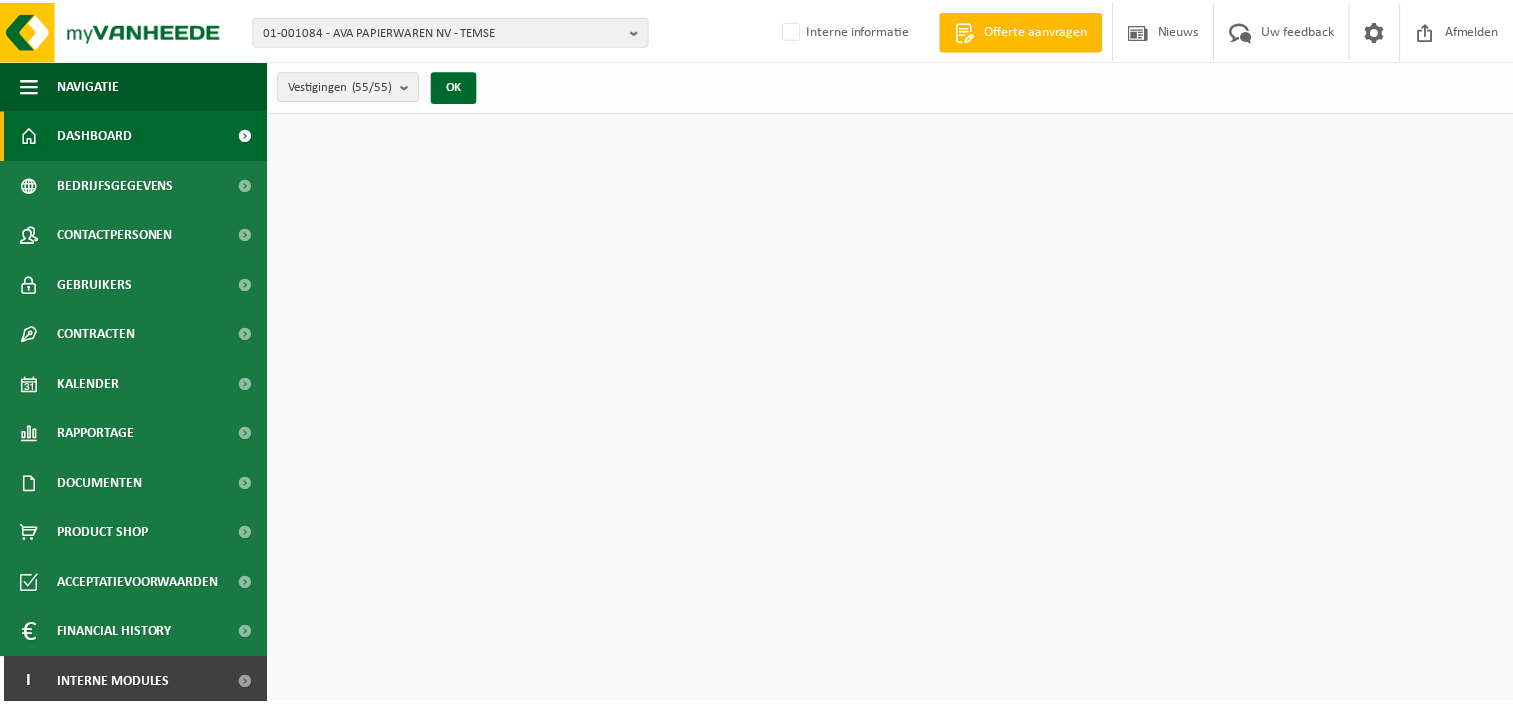 scroll, scrollTop: 0, scrollLeft: 0, axis: both 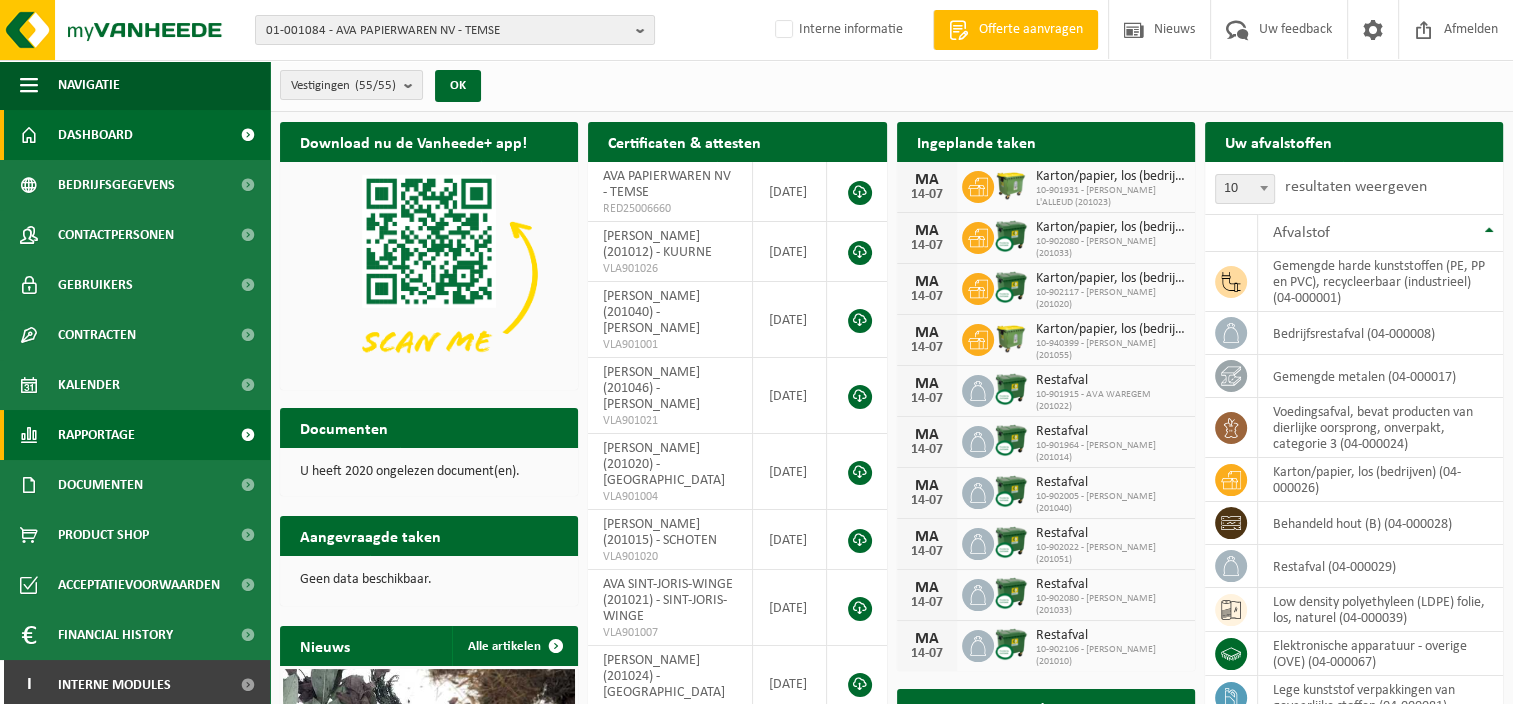 click on "Rapportage" at bounding box center [96, 435] 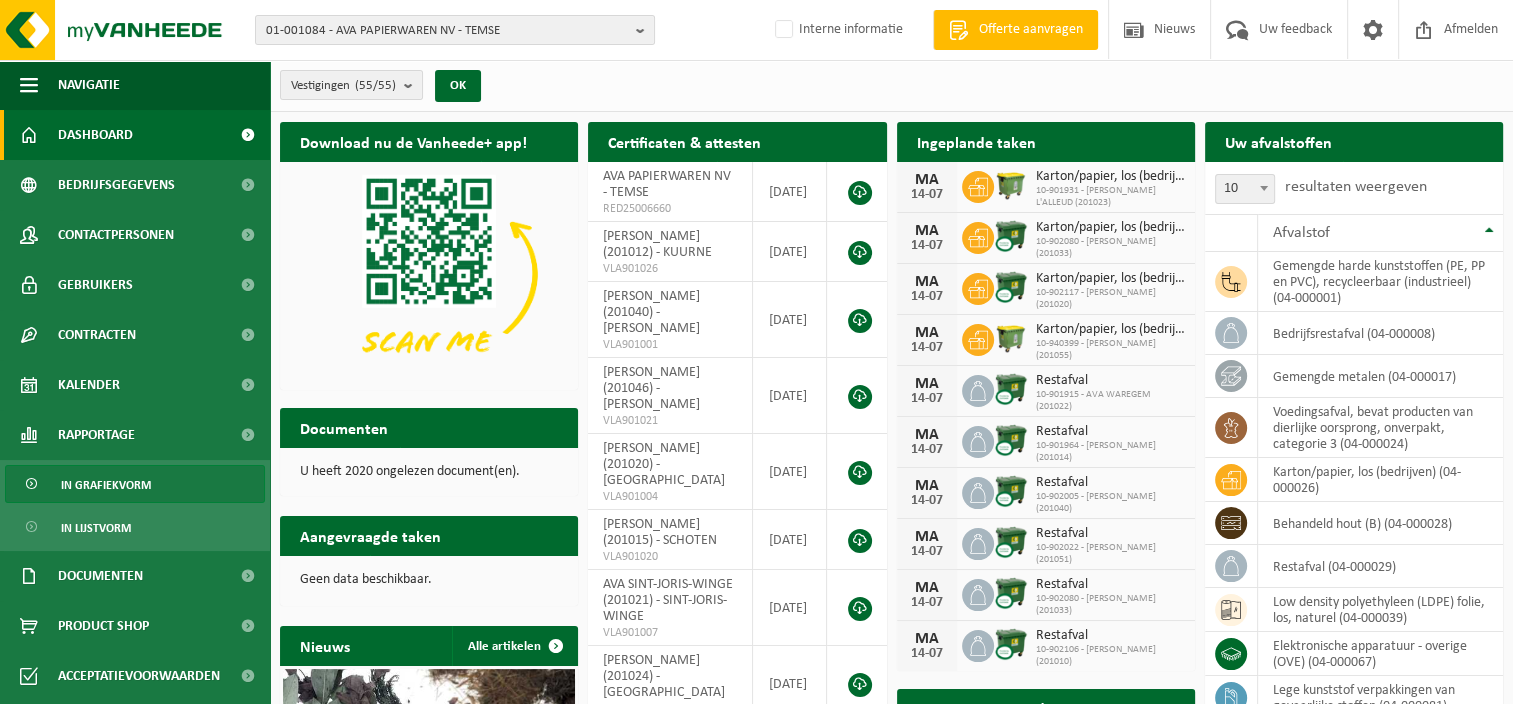 click on "In grafiekvorm" at bounding box center [106, 485] 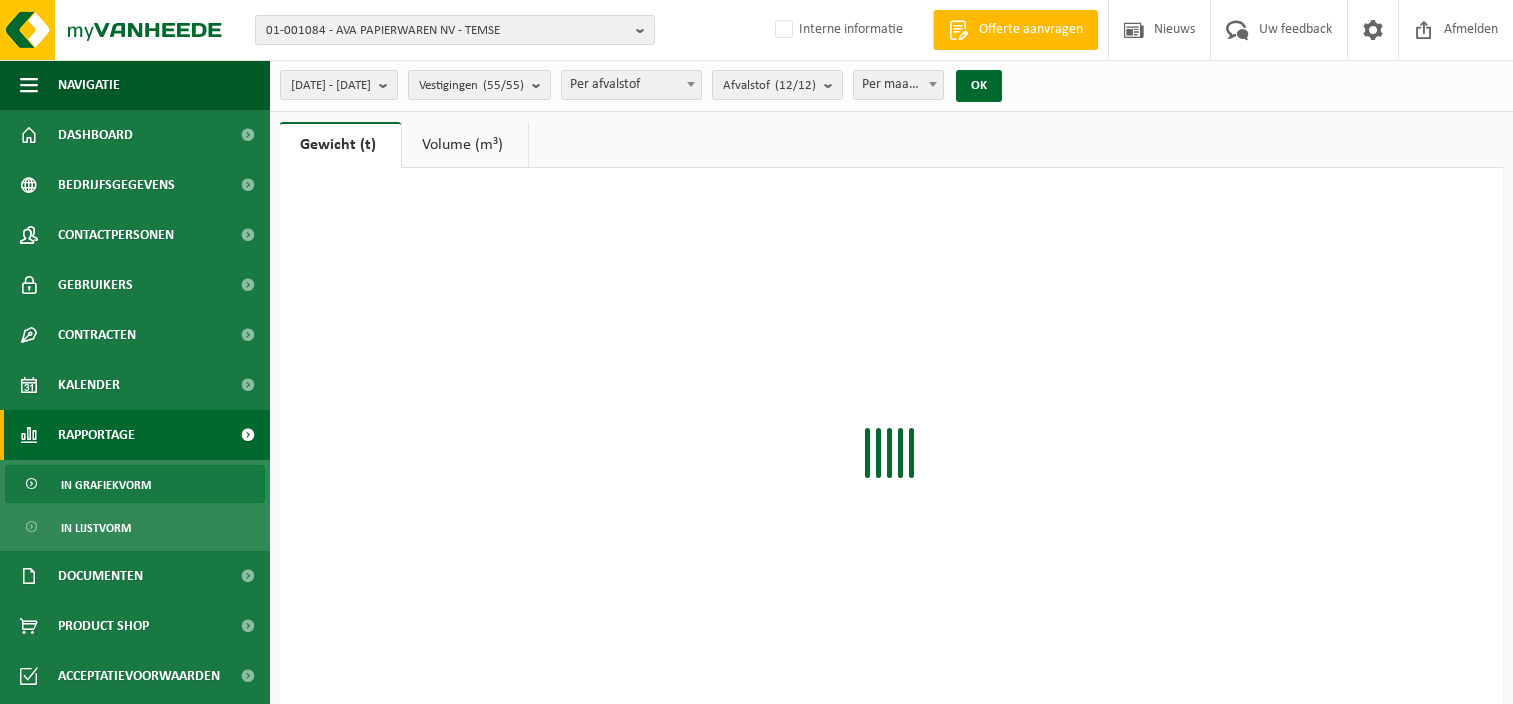 scroll, scrollTop: 0, scrollLeft: 0, axis: both 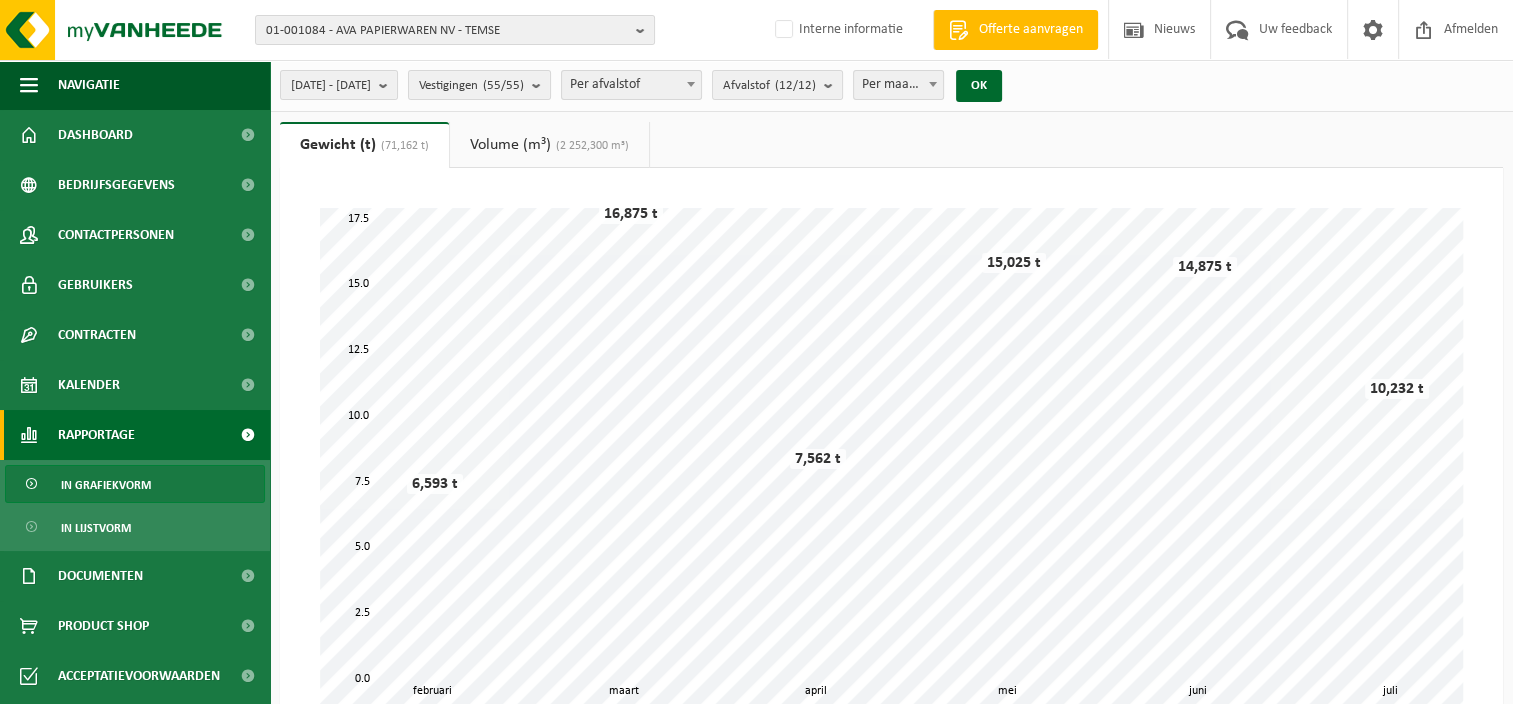 click on "Volume (m³)  (2 252,300  m³)" at bounding box center [549, 145] 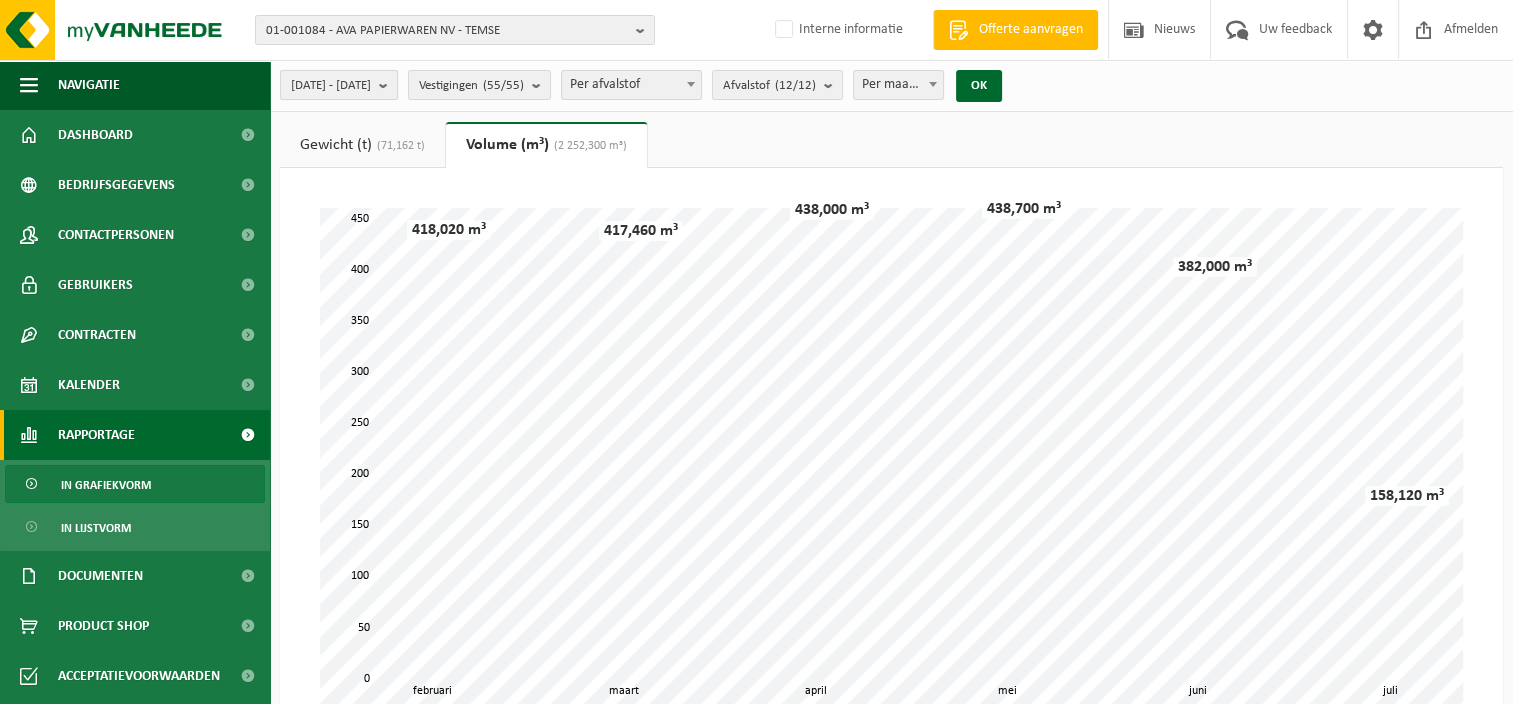 click at bounding box center (388, 85) 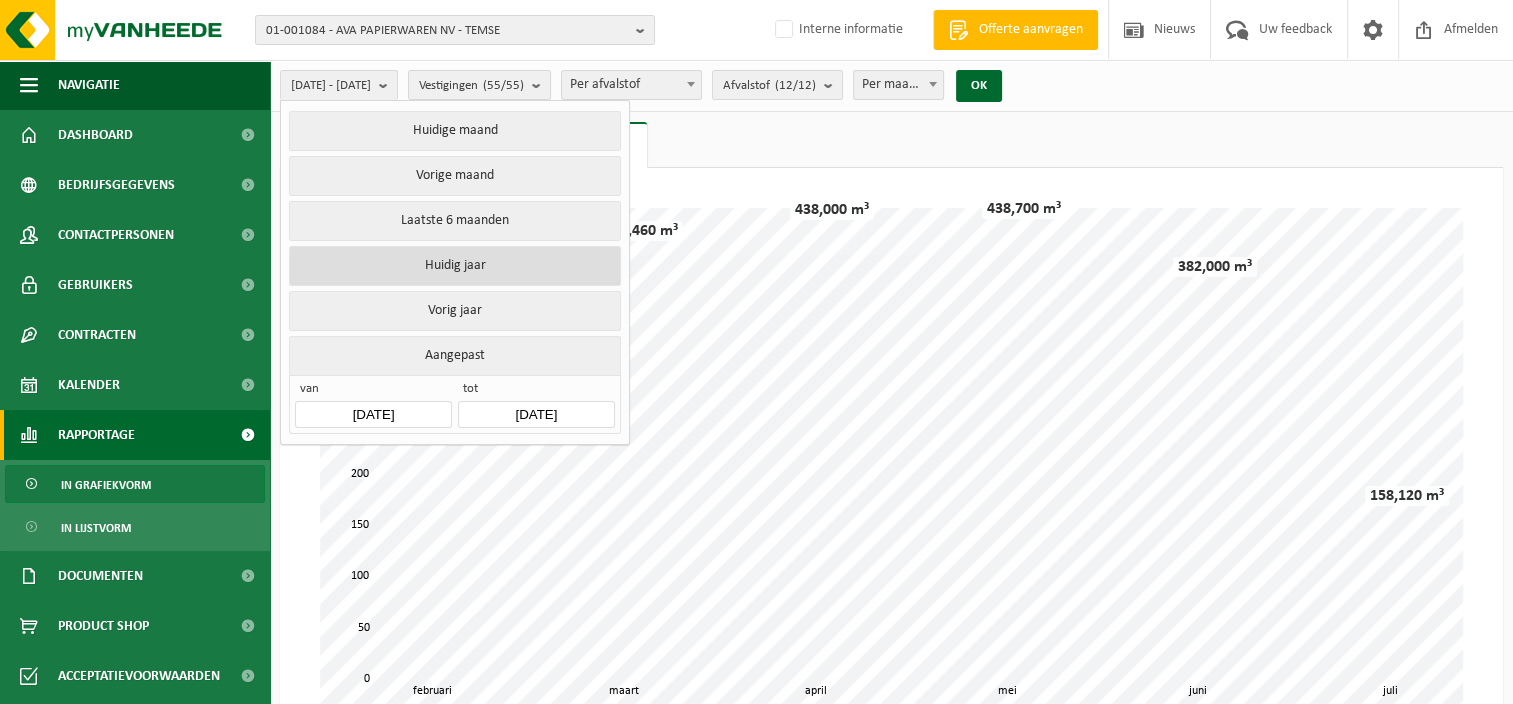 click on "Huidig jaar" at bounding box center [454, 266] 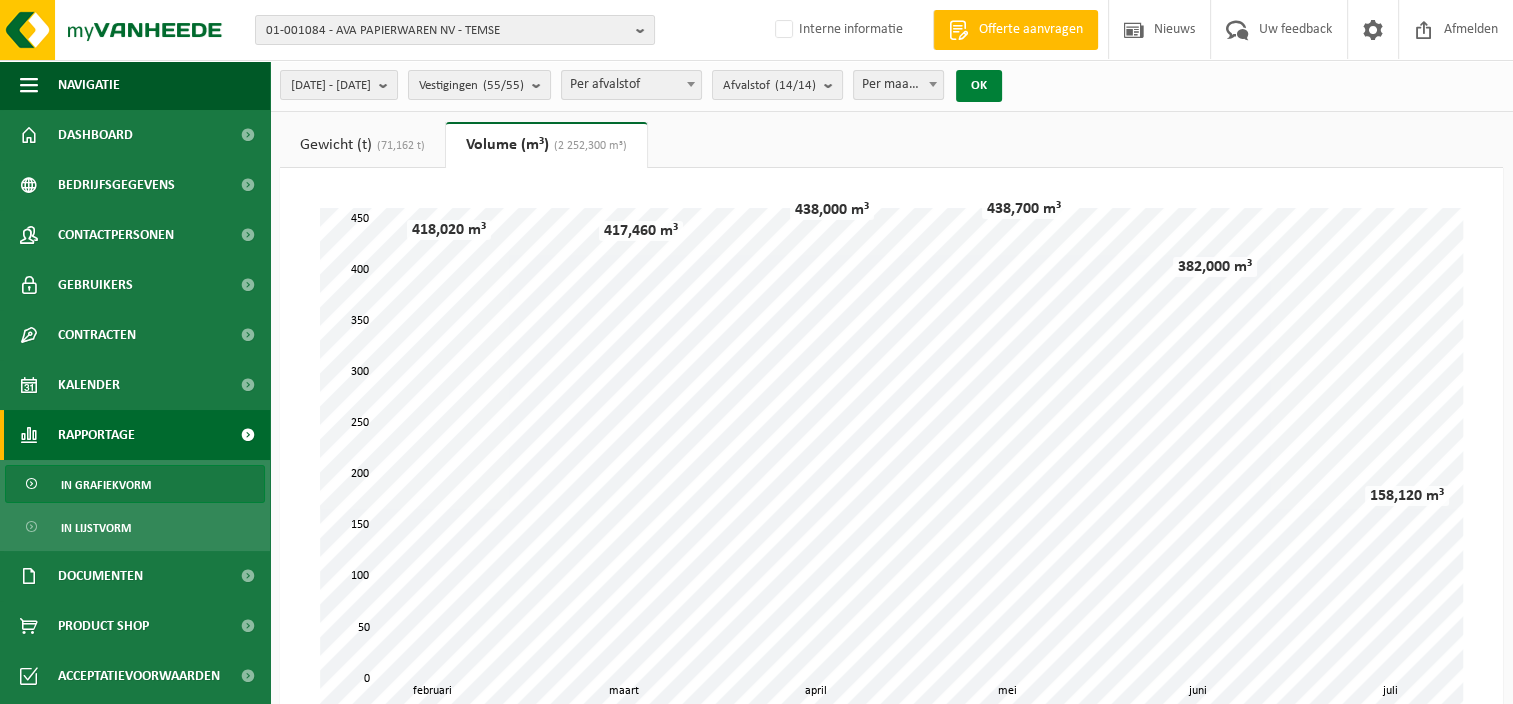 click on "OK" at bounding box center [979, 86] 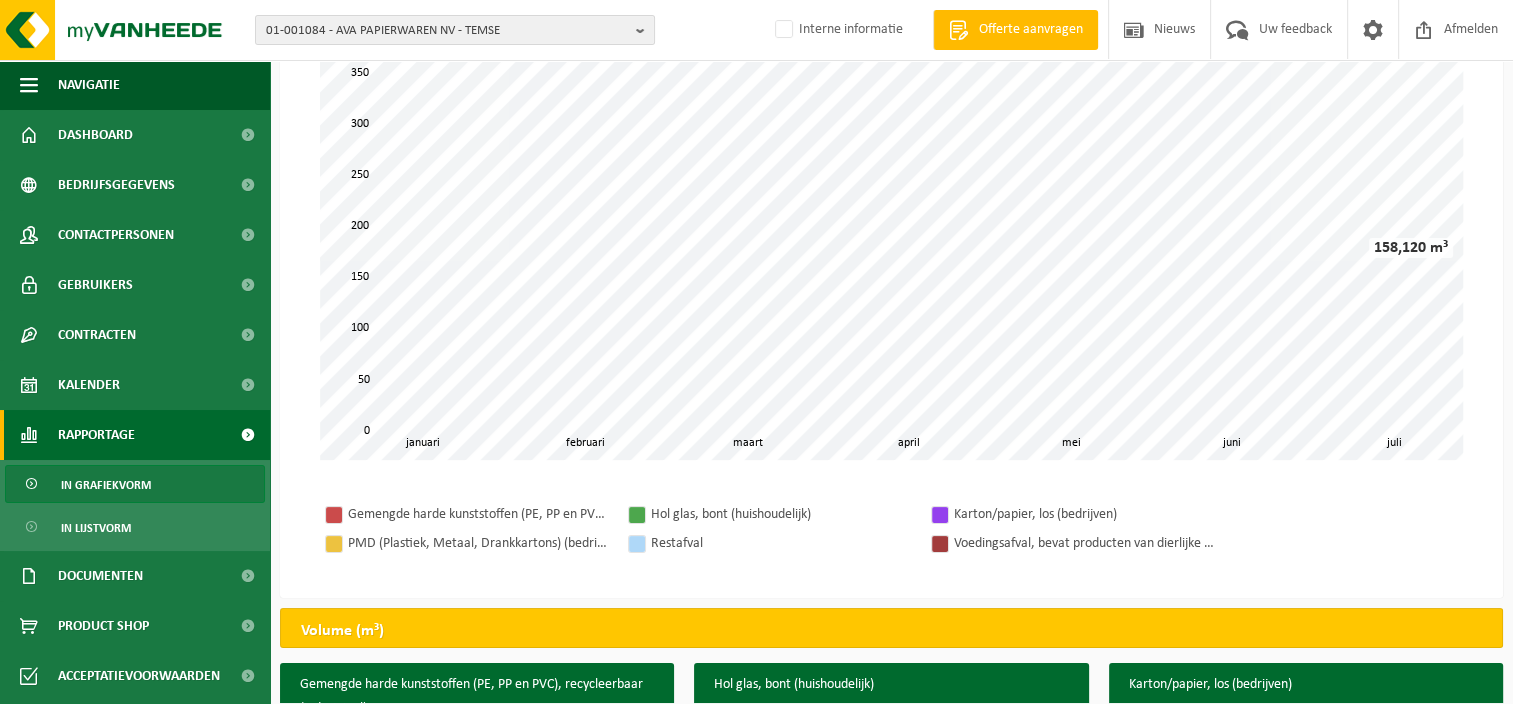 scroll, scrollTop: 76, scrollLeft: 0, axis: vertical 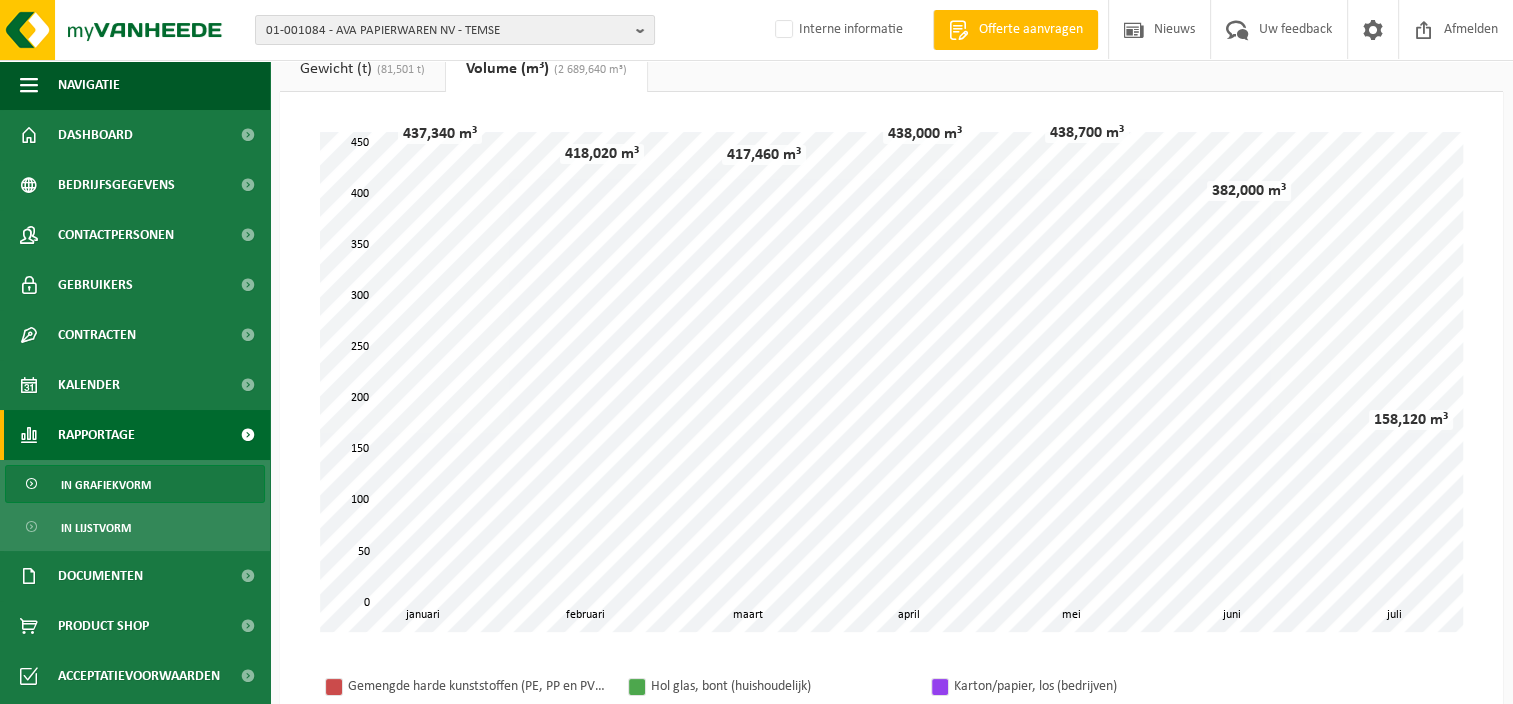 click on "Even geduld.  Door de grote hoeveelheid gegevens duurt het laden even.    februari maart april mei juni januari juli 0 50 450 100 150 200 250 300 350 400 437,340 m³ 418,020 m³ 417,460 m³ 438,000 m³ 438,700 m³ 382,000 m³ 158,120 m³   Geen gegevens beschikbaar.     Karton/papier, los (bedrijven)  143,00 m³    Gemengde harde kunststoffen (PE, PP en PVC), recycleerbaar (industrieel) Hol glas, bont (huishoudelijk) Karton/papier, los (bedrijven) PMD (Plastiek, Metaal, Drankkartons) (bedrijven) Restafval Voedingsafval, bevat producten van dierlijke oorsprong, onverpakt, categorie 3" at bounding box center [891, 431] 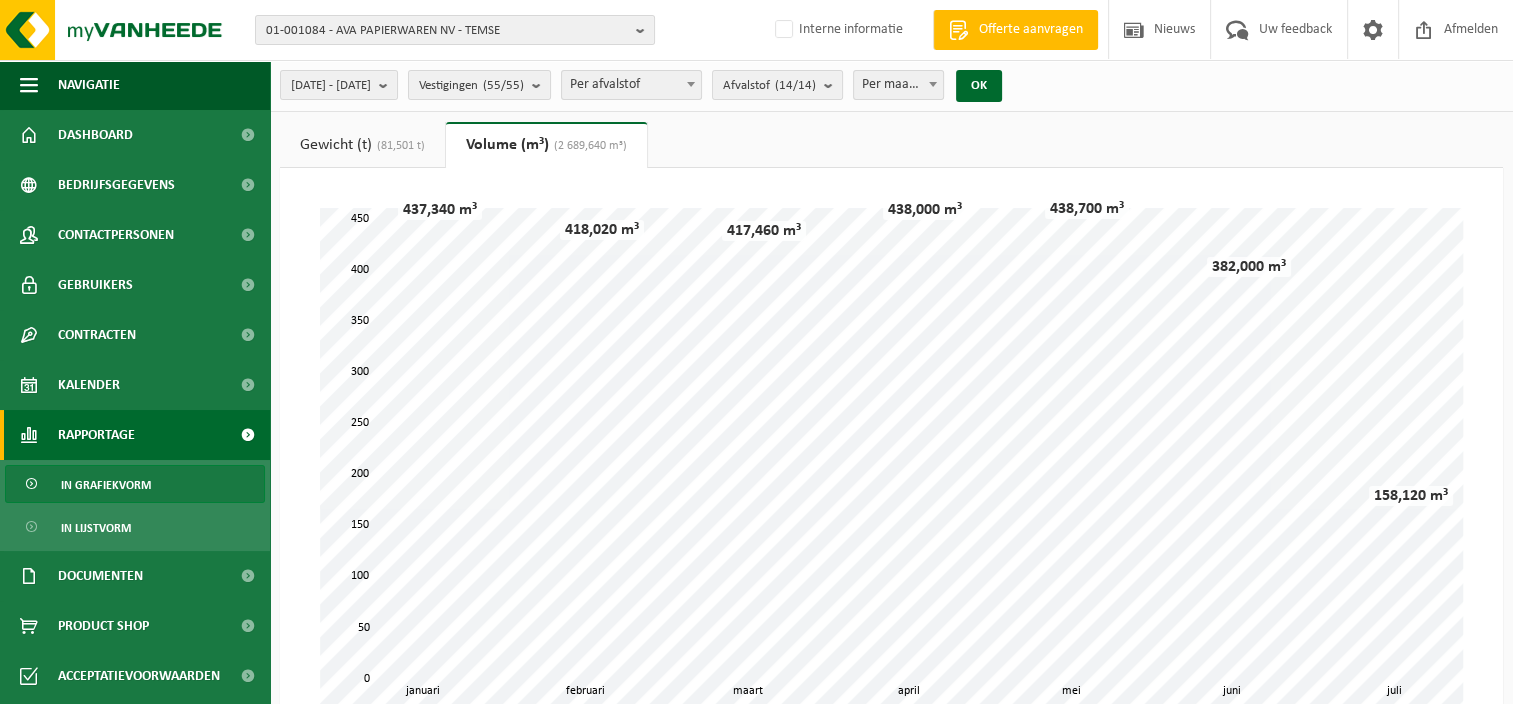 click on "Even geduld.  Door de grote hoeveelheid gegevens duurt het laden even.    februari maart april mei juni januari juli 0 50 450 100 150 200 250 300 350 400 437,340 m³ 418,020 m³ 417,460 m³ 438,000 m³ 438,700 m³ 382,000 m³ 158,120 m³   Geen gegevens beschikbaar." at bounding box center [891, 458] 